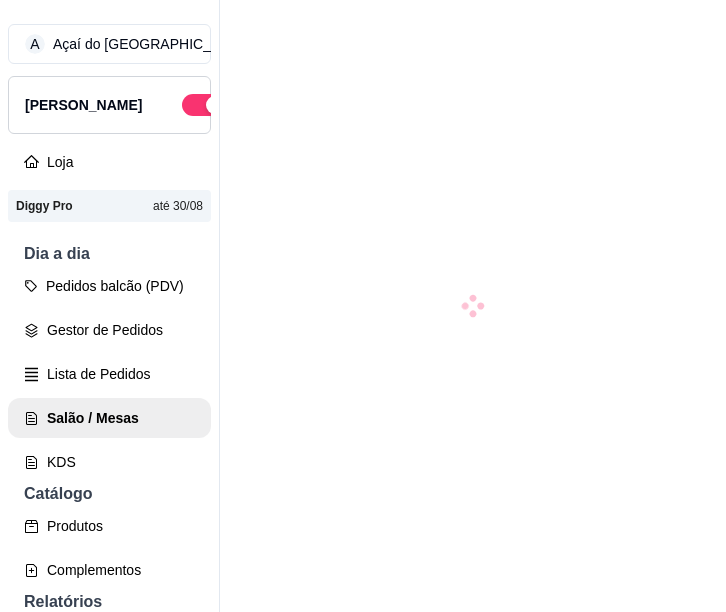 scroll, scrollTop: 0, scrollLeft: 0, axis: both 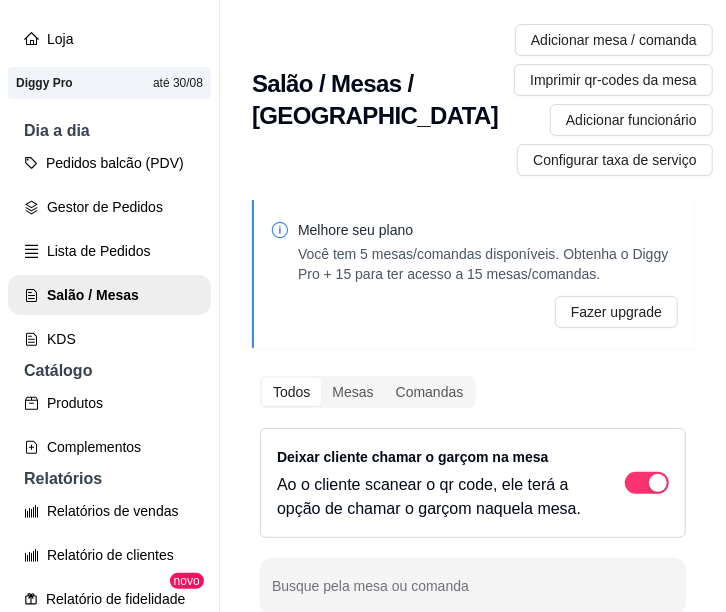 click on "Gestor de Pedidos" at bounding box center (109, 207) 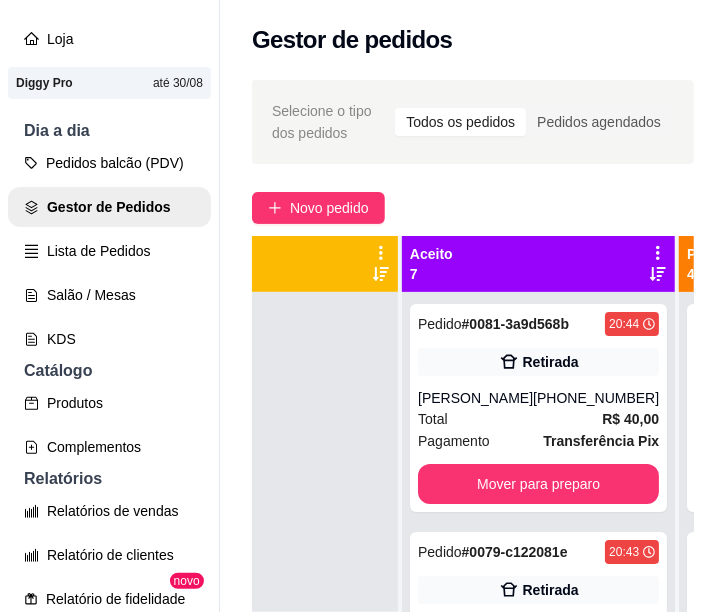 scroll, scrollTop: 0, scrollLeft: 121, axis: horizontal 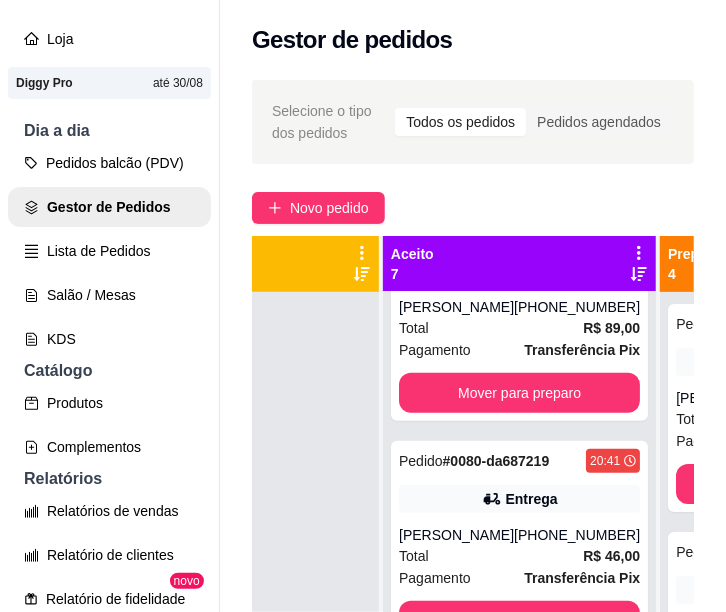 click on "Pagamento" at bounding box center (435, 350) 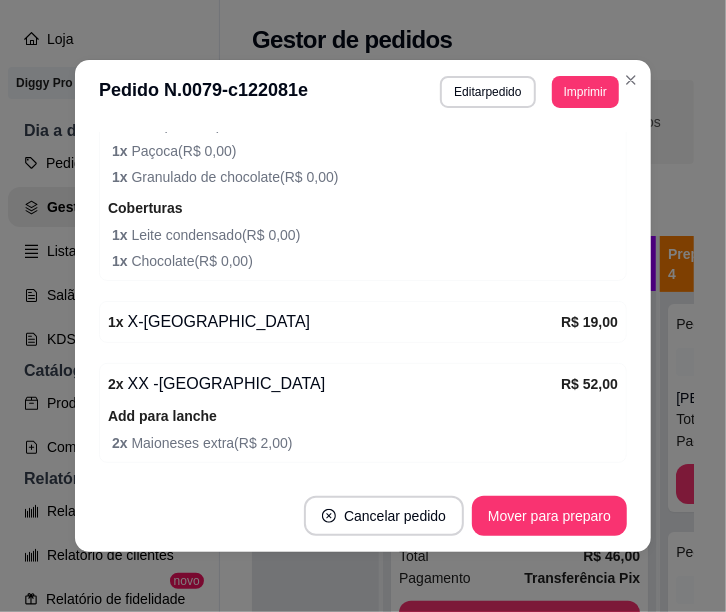 scroll, scrollTop: 720, scrollLeft: 0, axis: vertical 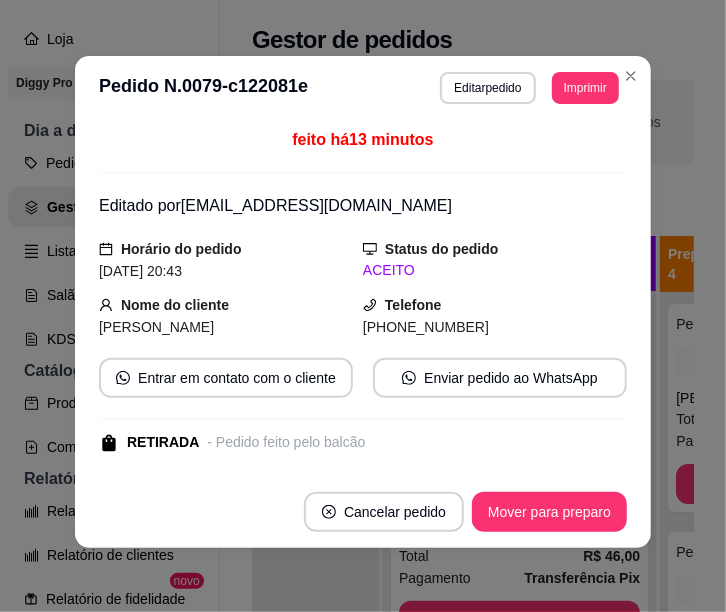 click on "Enviar pedido ao WhatsApp" at bounding box center [500, 378] 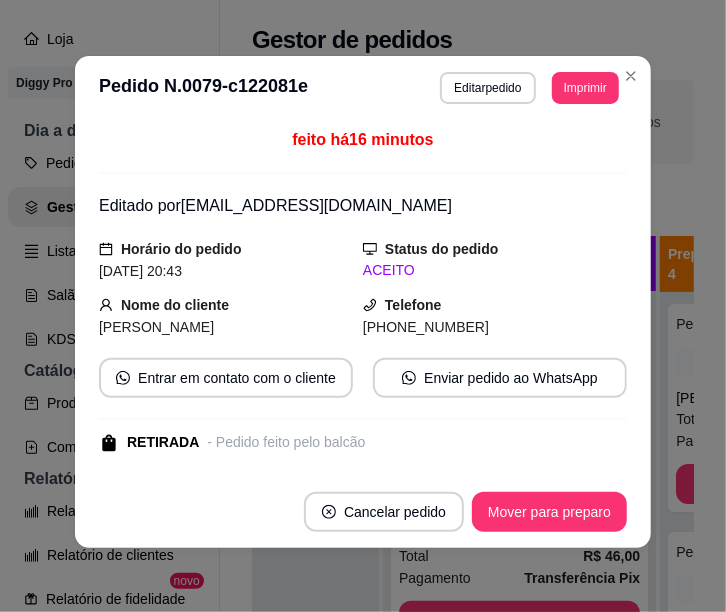 click on "Selecione o tipo dos pedidos Todos os pedidos Pedidos agendados Novo pedido Pendente 0 Aceito 7 Pedido  # 0081-3a9d568b 20:44 Retirada [PERSON_NAME]  [PHONE_NUMBER] Total R$ 40,00 Pagamento Transferência Pix Mover para preparo Pedido  # 0079-c122081e 20:43 Retirada Jennifer [PHONE_NUMBER] Total R$ 89,00 Pagamento Transferência Pix Mover para preparo Pedido  # 0080-da687219 20:41 Entrega [PERSON_NAME]  [PHONE_NUMBER] Total R$ 46,00 Pagamento Transferência Pix Mover para preparo Pedido  # 0078-fc197 20:41 Retirada Cliente não identificado Total R$ 24,00 Pagamento Transferência Pix Mover para preparo Pedido  # 0077-044bdd01 20:32 Entrega Viviane [PHONE_NUMBER] Total R$ 28,00 Pagamento Dinheiro Mover para preparo Pedido  # 0076-bb34596d 20:31 Entrega Graziele  [PHONE_NUMBER] Total R$ 52,04 Pagamento Cartão de débito Mover para preparo Pedido  # 0075-421d0 20:26 Retirada Cliente não identificado Total R$ 15,00 Pagamento Outros Mover para preparo Preparando 4 Pedido  # 20:24 Total" at bounding box center [473, 470] 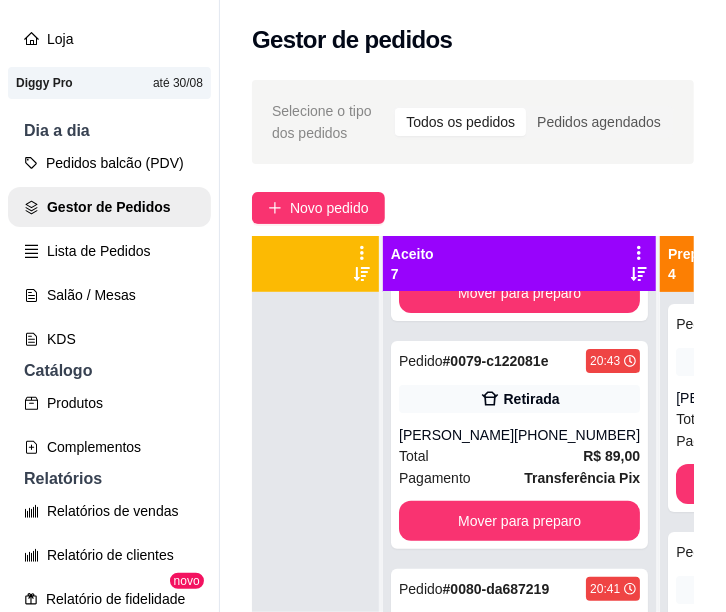 scroll, scrollTop: 185, scrollLeft: 0, axis: vertical 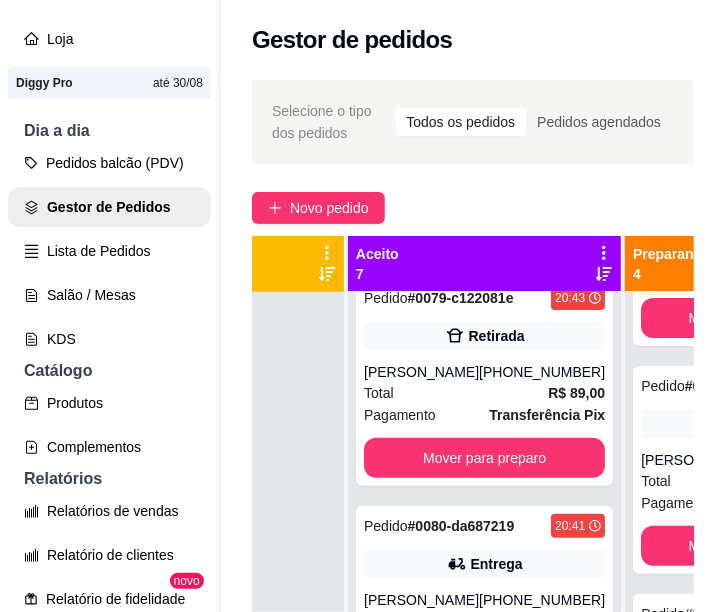 click on "Novo pedido" at bounding box center (318, 208) 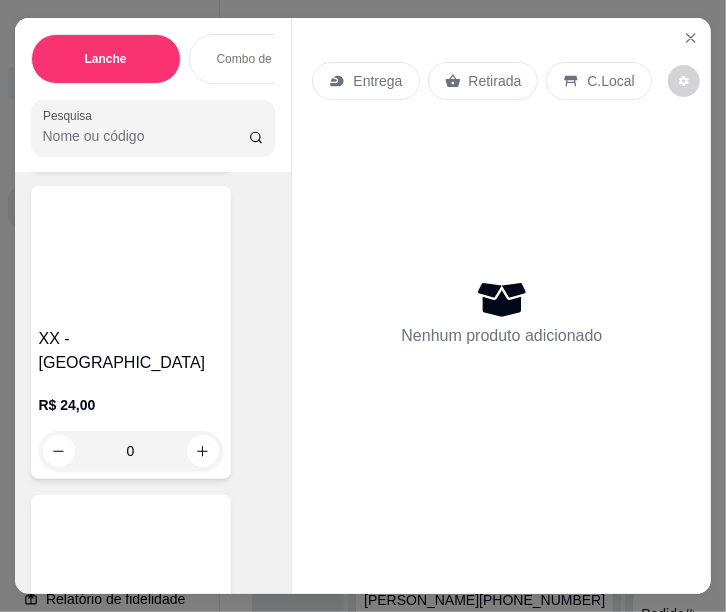 scroll, scrollTop: 1565, scrollLeft: 0, axis: vertical 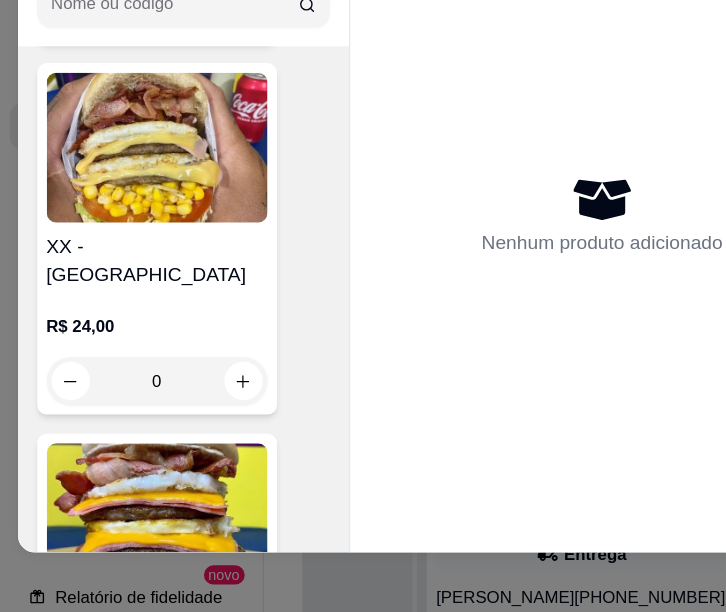 click on "0" at bounding box center (131, 419) 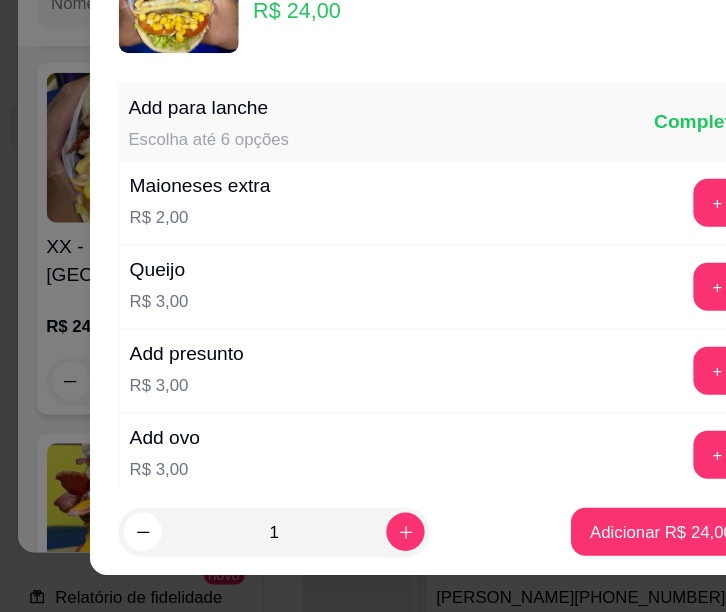 click at bounding box center [338, 545] 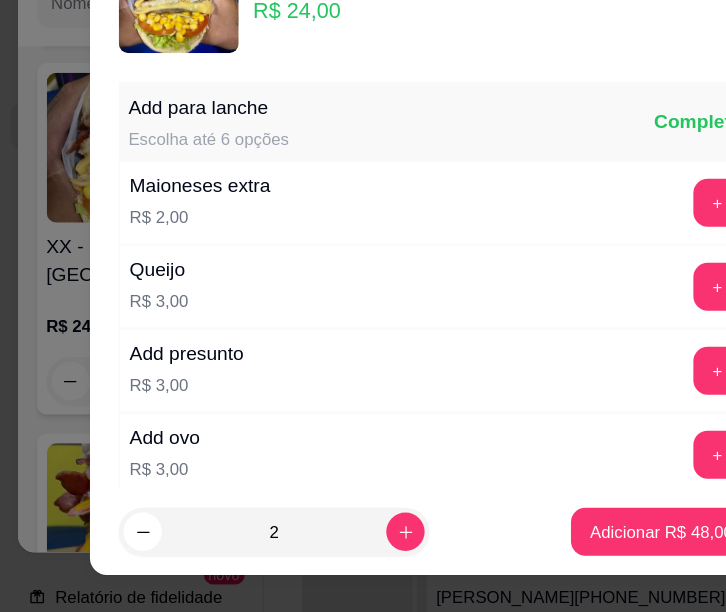 click on "+" at bounding box center [598, 271] 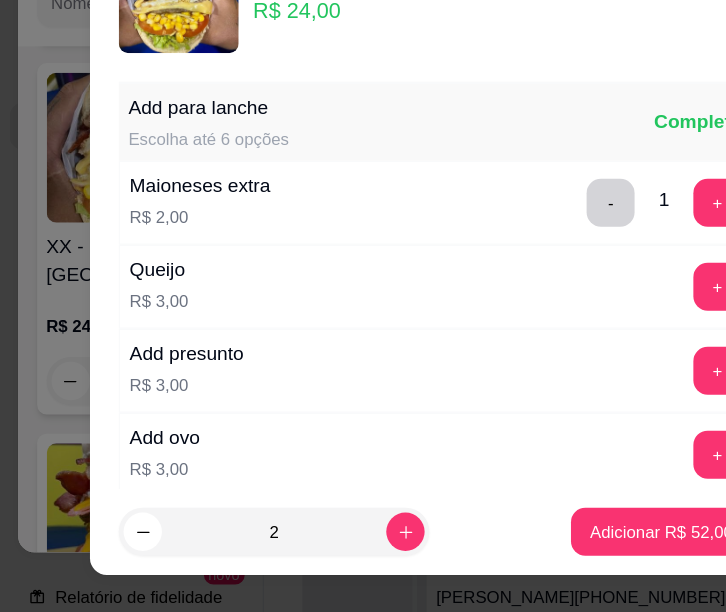 click on "Adicionar   R$ 52,00" at bounding box center (551, 545) 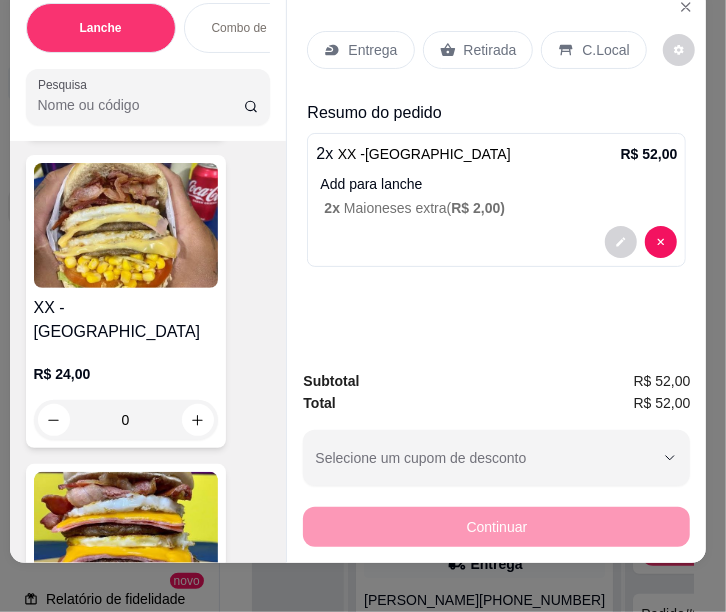 scroll, scrollTop: 31, scrollLeft: 9, axis: both 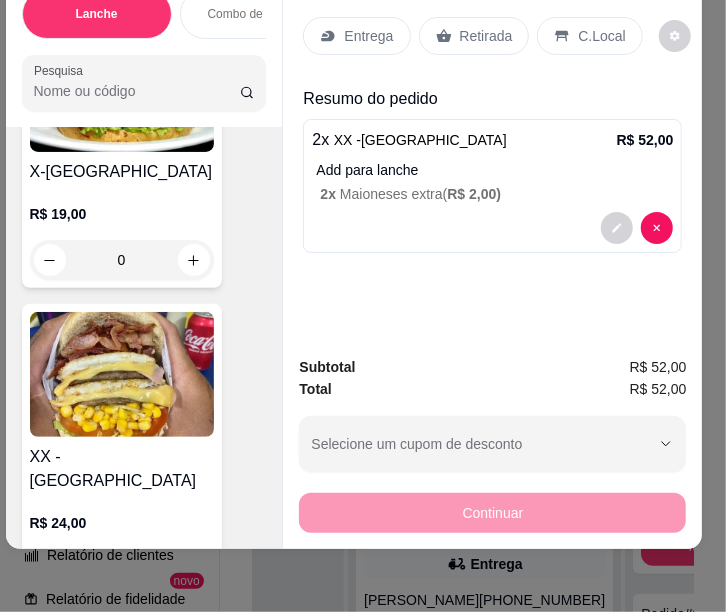 click on "0" at bounding box center (122, 260) 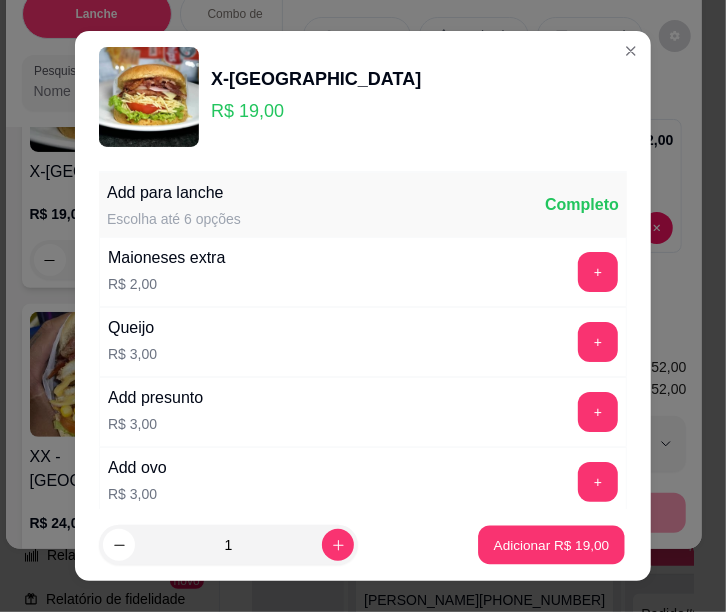 click on "Adicionar   R$ 19,00" at bounding box center (551, 545) 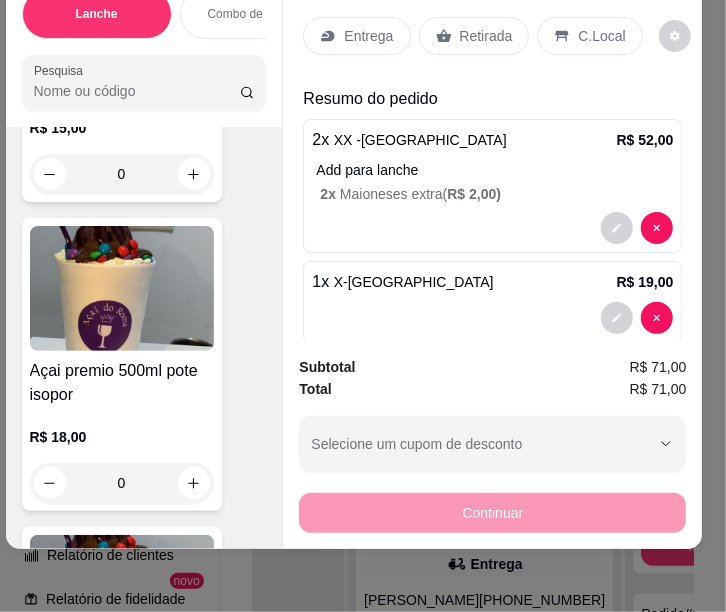 scroll, scrollTop: 2865, scrollLeft: 0, axis: vertical 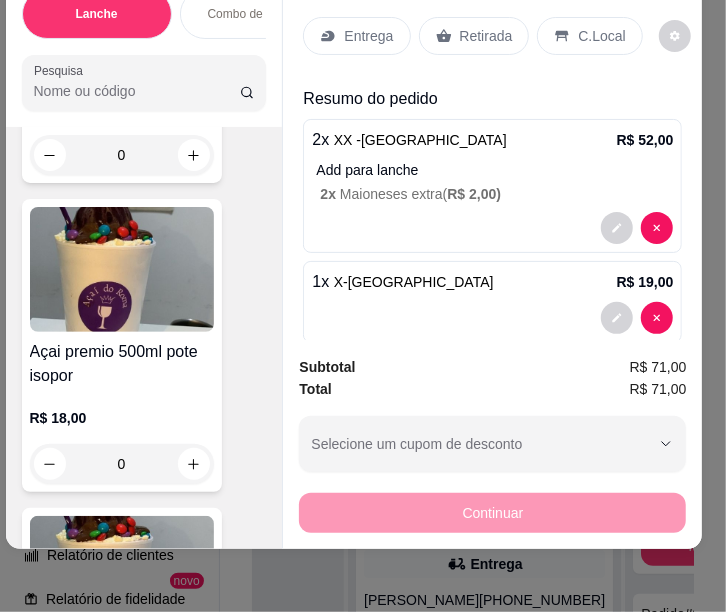 click on "0" at bounding box center (122, 464) 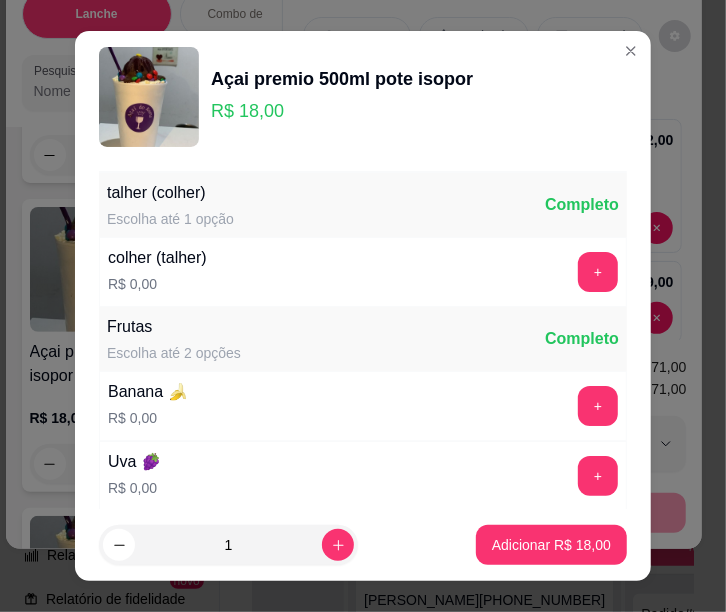 scroll, scrollTop: 43, scrollLeft: 0, axis: vertical 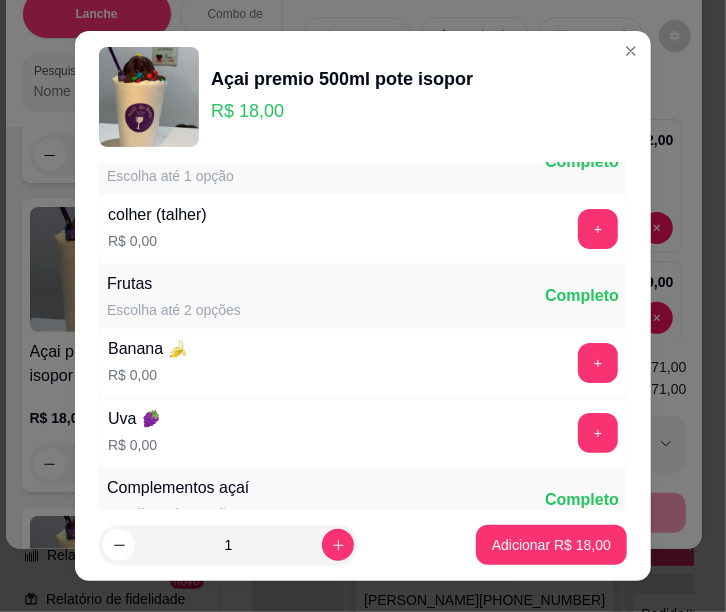click on "+" at bounding box center (598, 363) 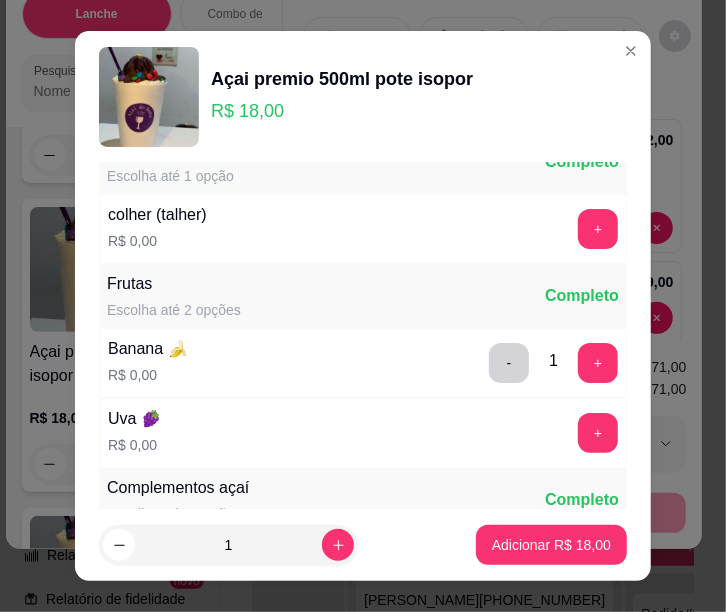 click on "+" at bounding box center [598, 363] 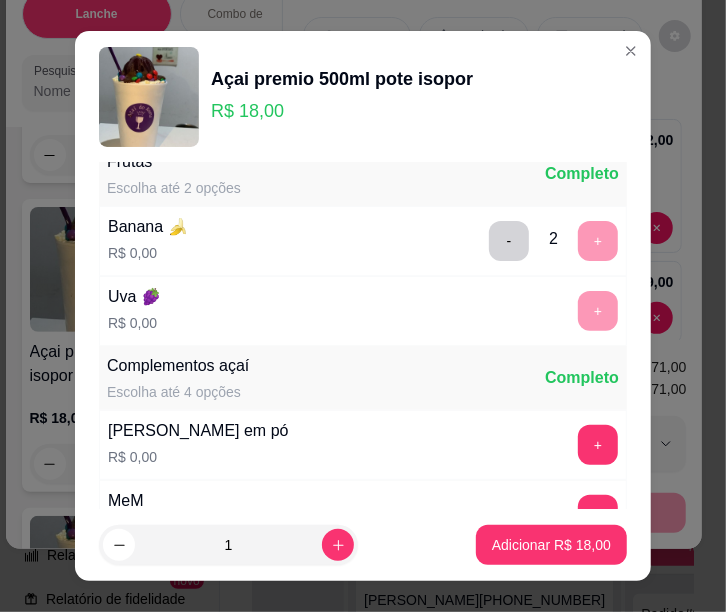 scroll, scrollTop: 224, scrollLeft: 0, axis: vertical 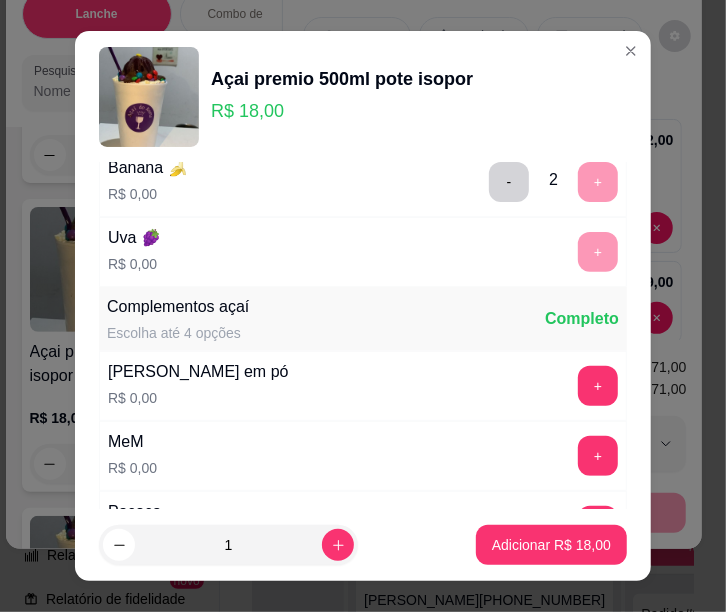 click on "+" at bounding box center (598, 386) 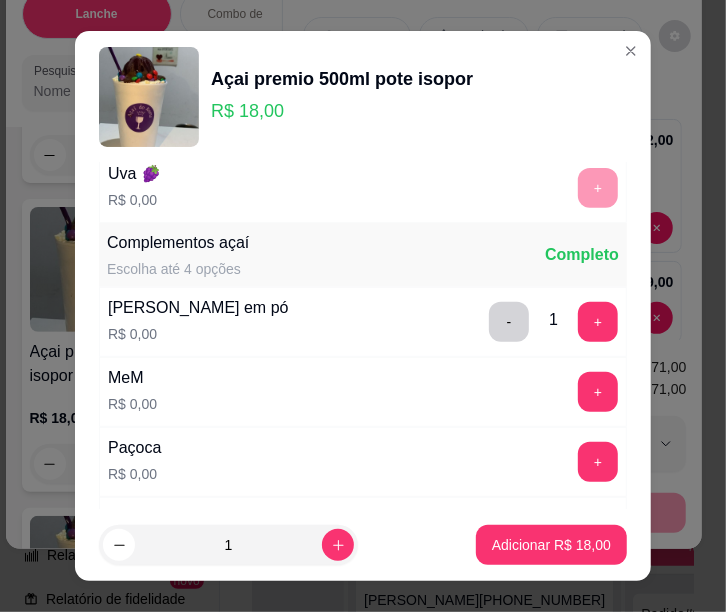 scroll, scrollTop: 313, scrollLeft: 0, axis: vertical 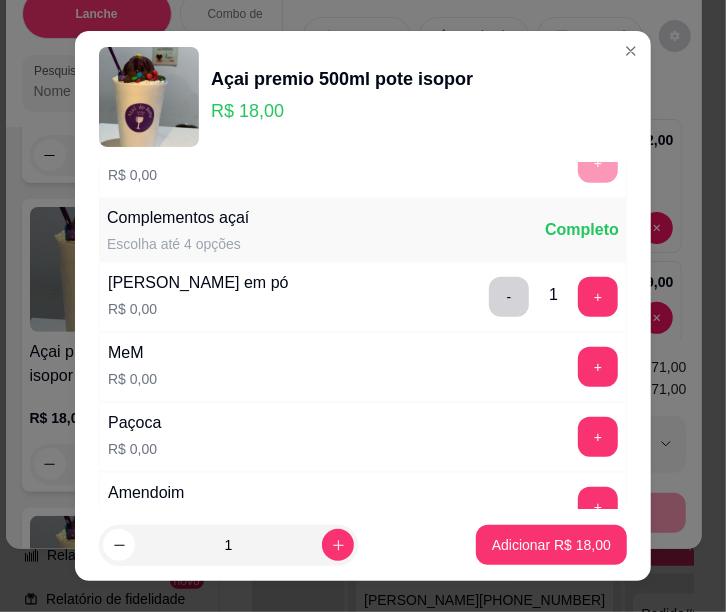 click on "Açai premio 500ml pote isopor   R$ 18,00 0" at bounding box center [122, 345] 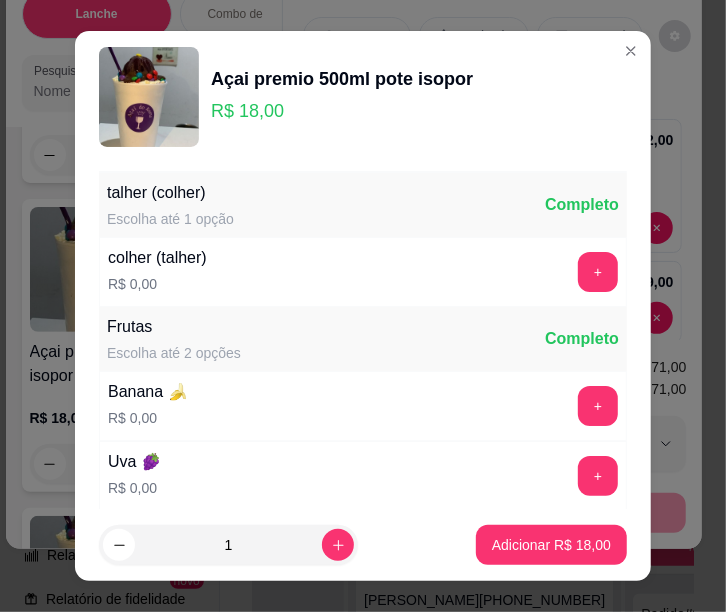 click at bounding box center [631, 51] 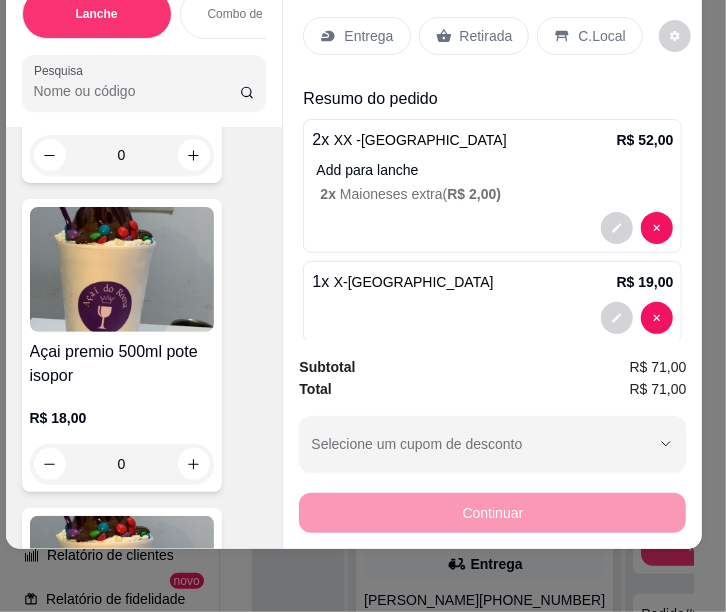 scroll, scrollTop: 29, scrollLeft: 0, axis: vertical 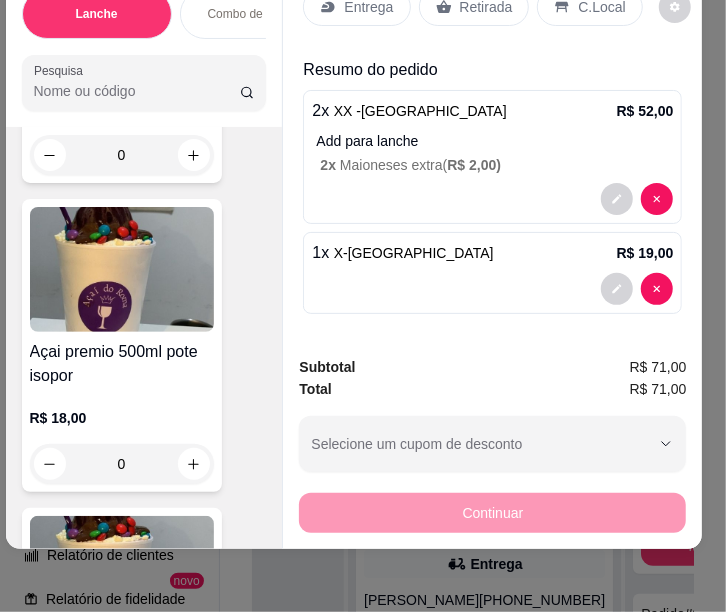click on "0" at bounding box center [122, 464] 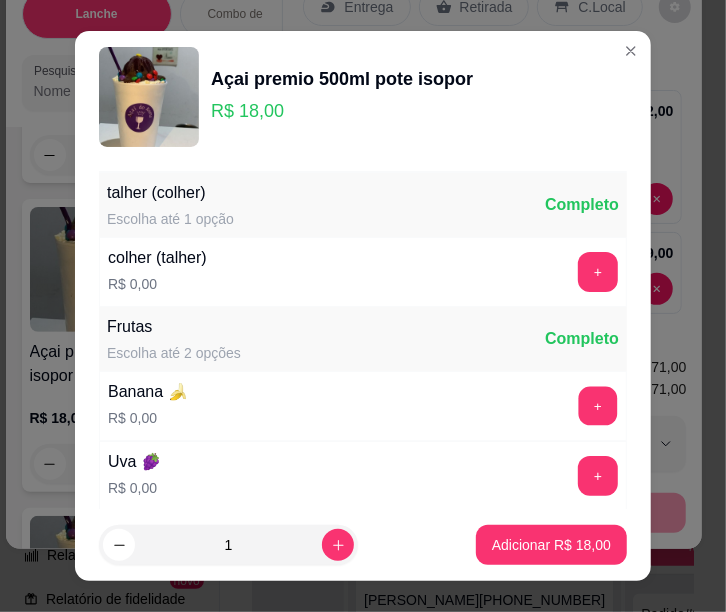 click on "+" at bounding box center (598, 405) 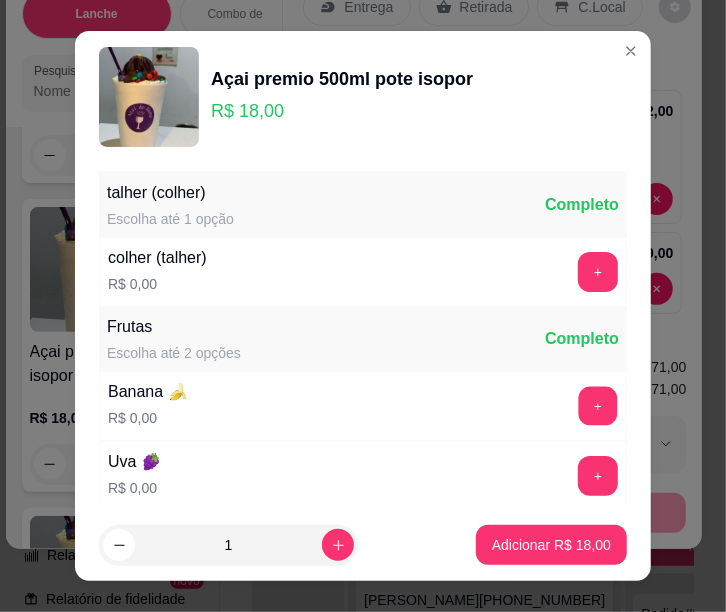 click on "+" at bounding box center [598, 405] 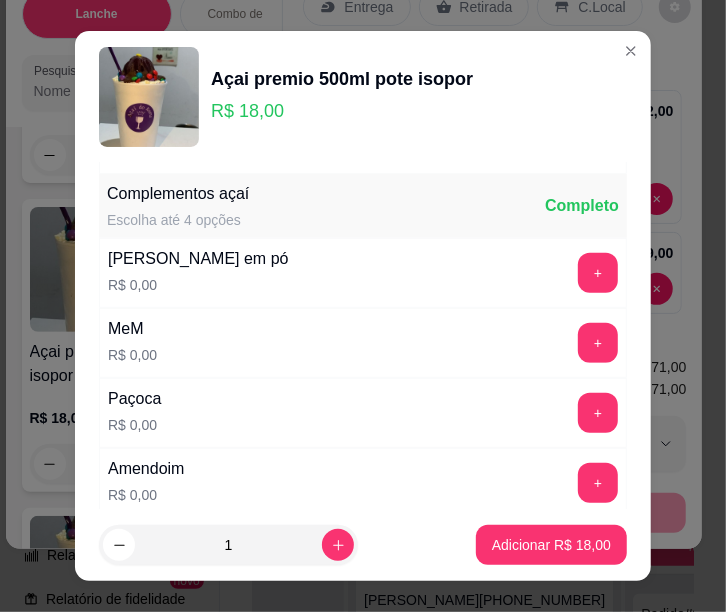 scroll, scrollTop: 382, scrollLeft: 0, axis: vertical 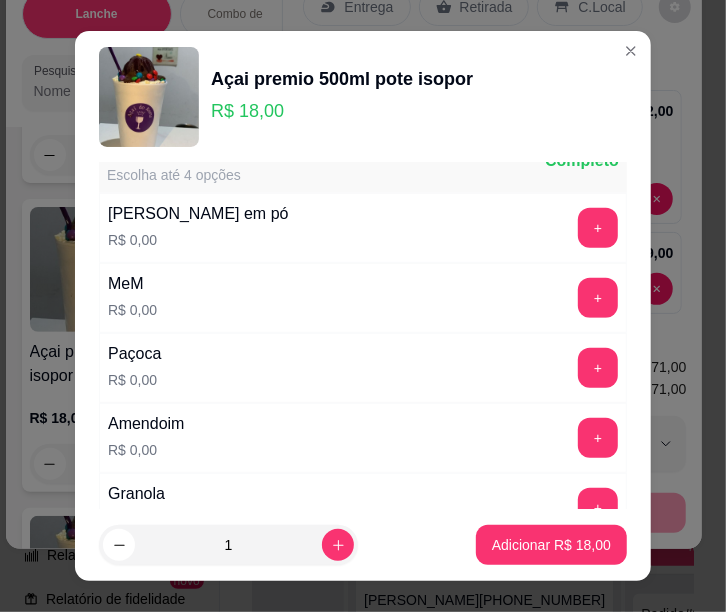 click on "+" at bounding box center [598, 228] 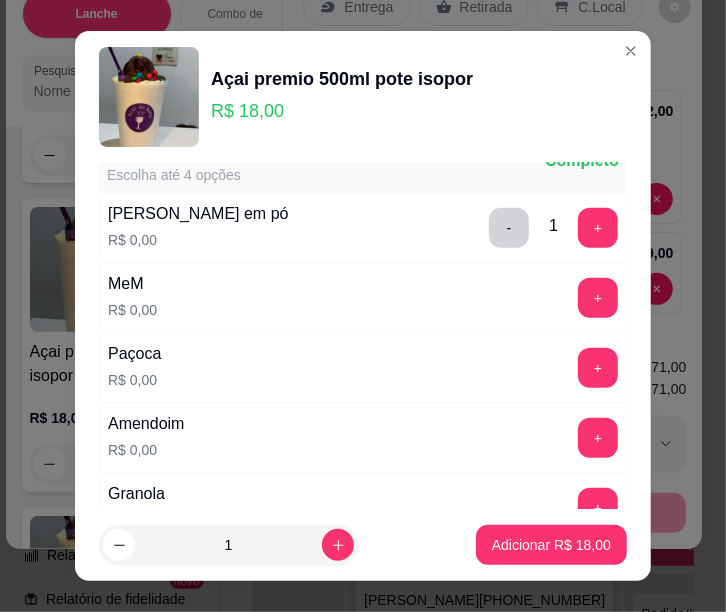 click on "+" at bounding box center (598, 298) 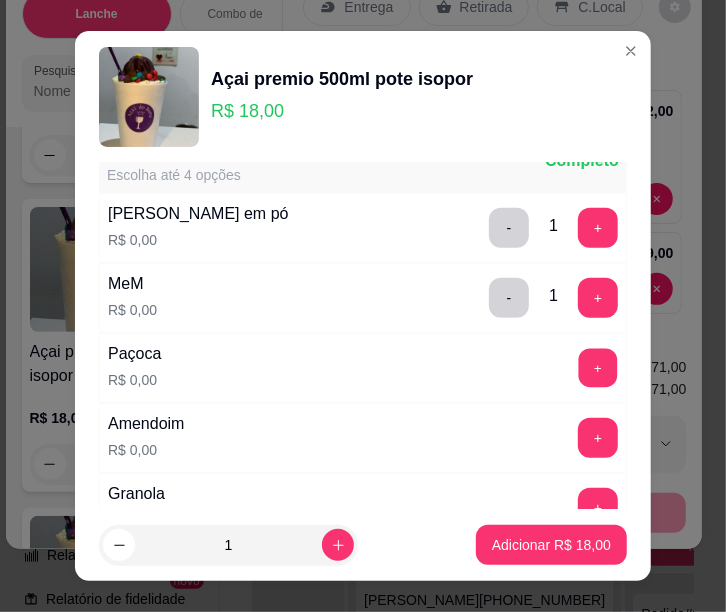 click on "+" at bounding box center [598, 367] 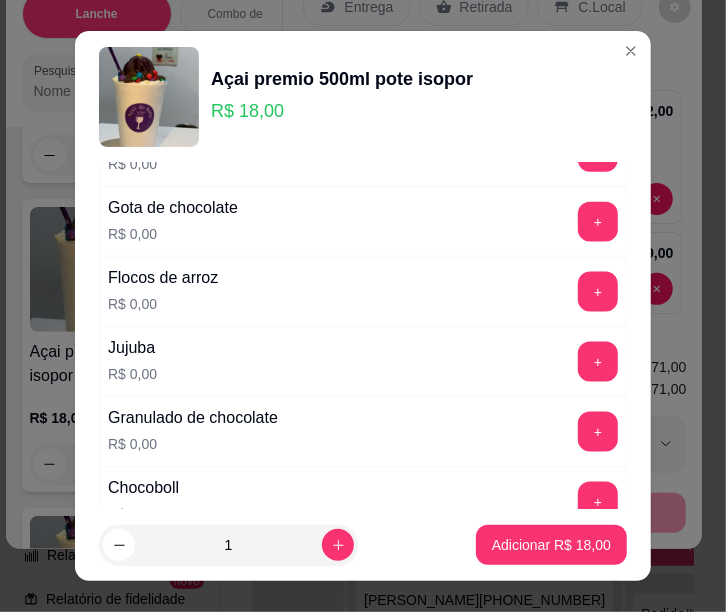scroll, scrollTop: 929, scrollLeft: 0, axis: vertical 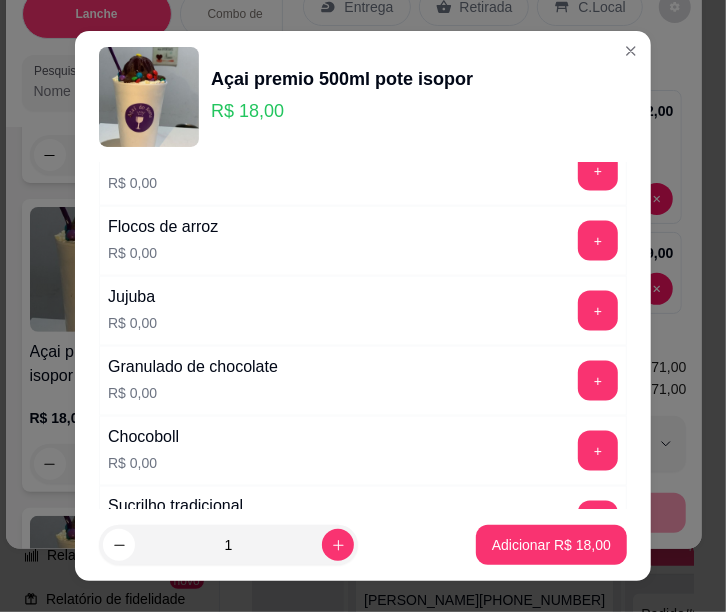 click on "+" at bounding box center [598, 381] 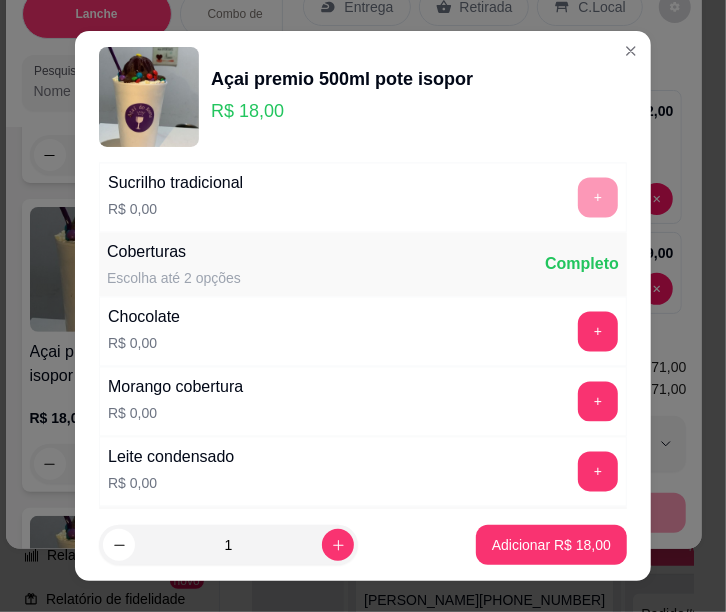 scroll, scrollTop: 1319, scrollLeft: 0, axis: vertical 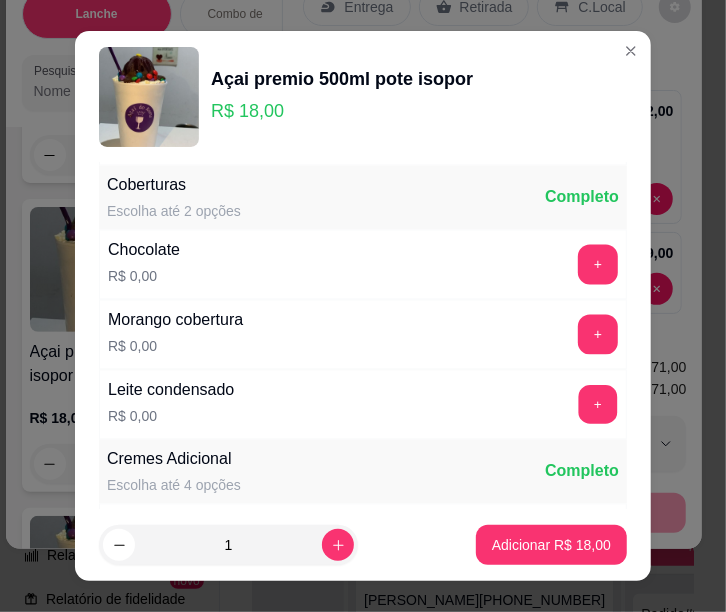 click on "+" at bounding box center (598, 404) 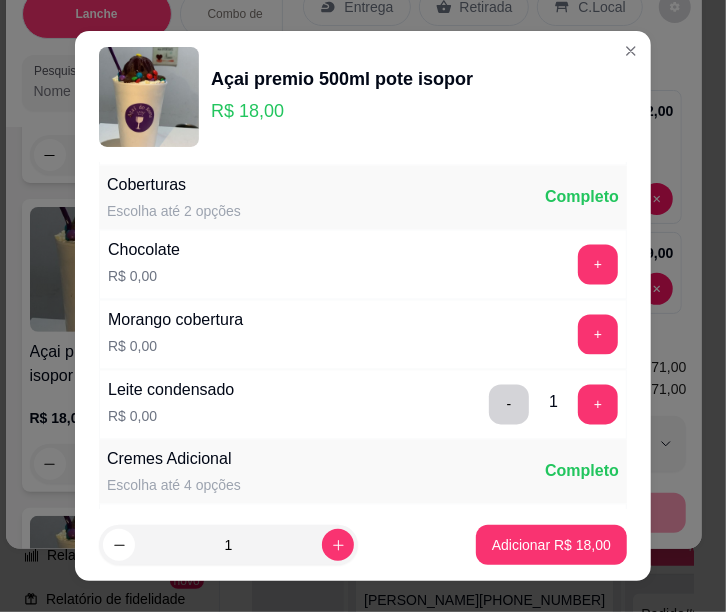 click on "+" at bounding box center (598, 265) 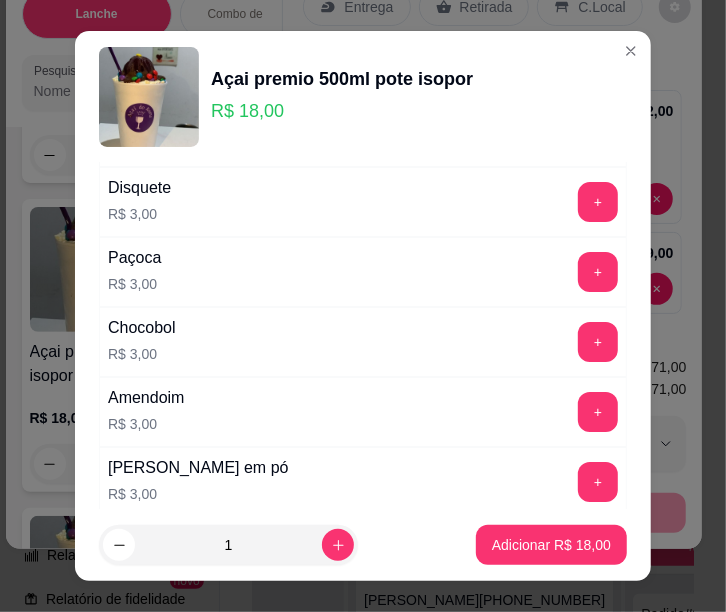scroll, scrollTop: 2408, scrollLeft: 0, axis: vertical 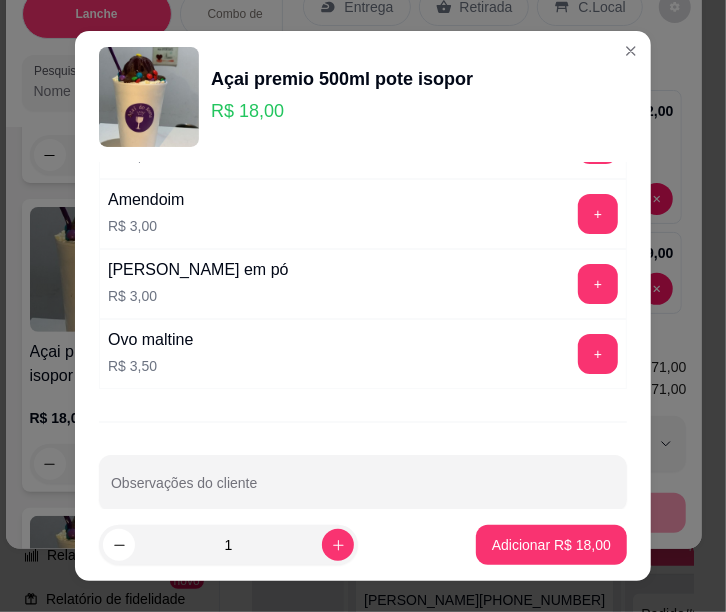 click on "Adicionar   R$ 18,00" at bounding box center [551, 545] 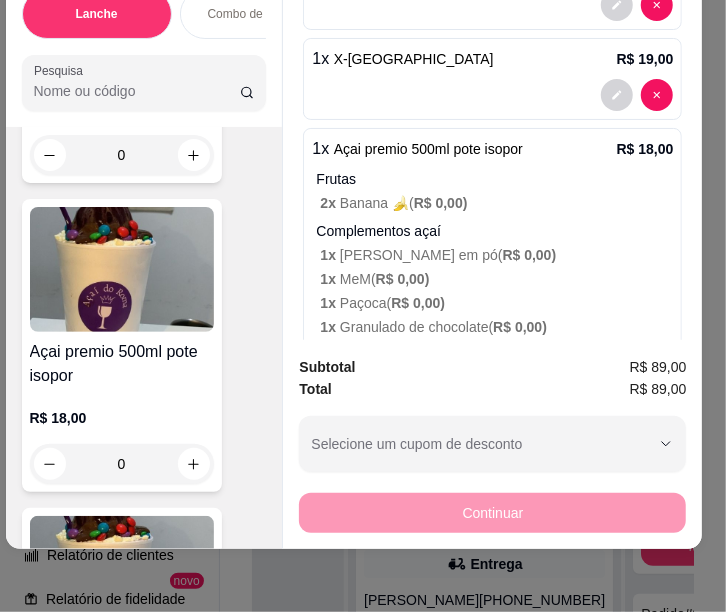 scroll, scrollTop: 124, scrollLeft: 0, axis: vertical 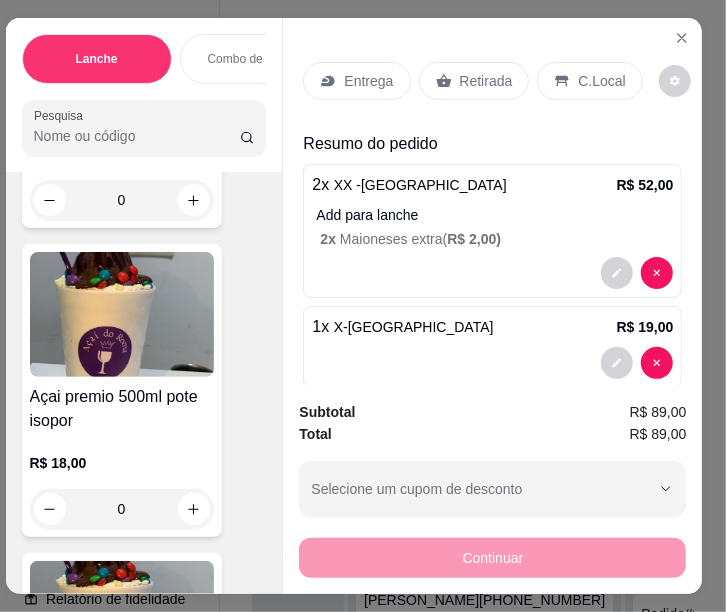 click on "Entrega" at bounding box center (368, 81) 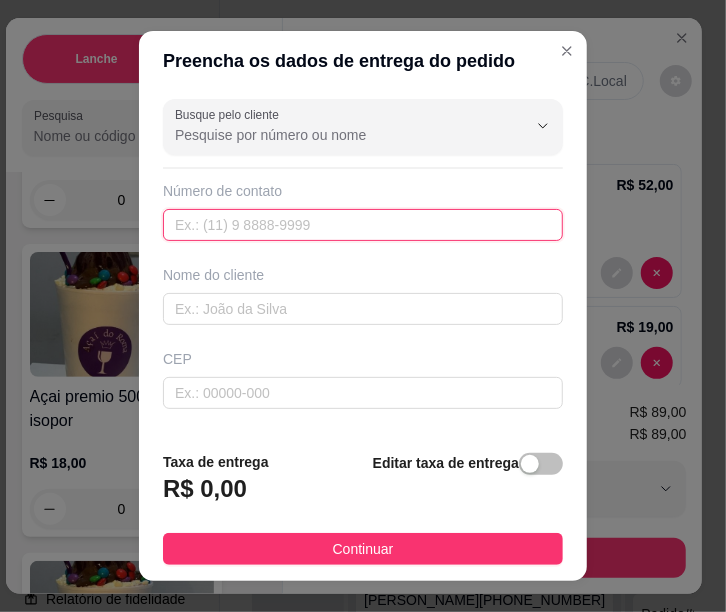 click at bounding box center [363, 225] 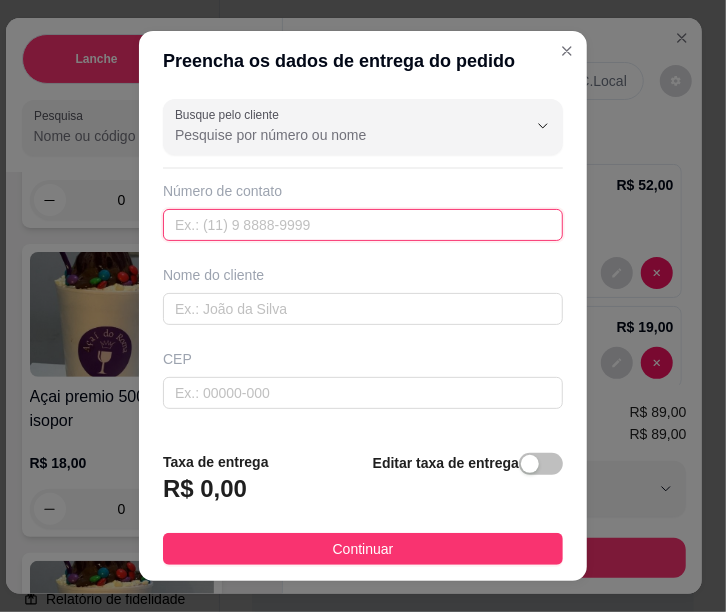 paste on "[PHONE_NUMBER]" 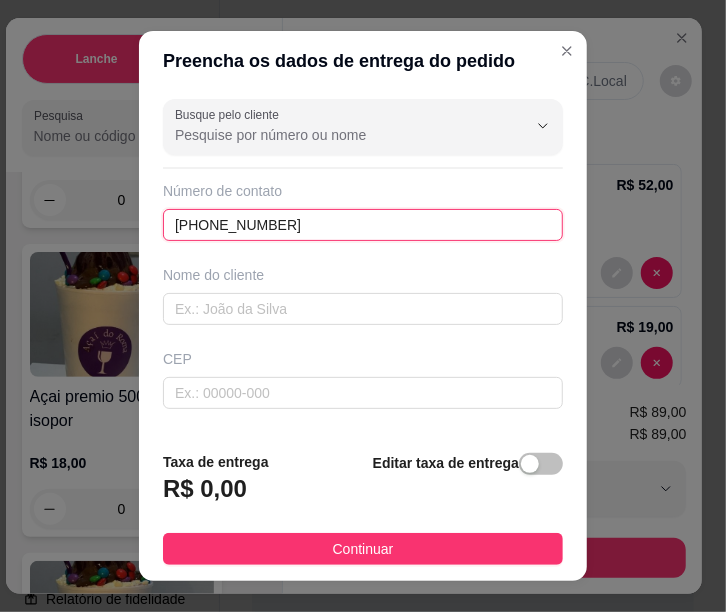 click on "[PHONE_NUMBER]" at bounding box center (363, 225) 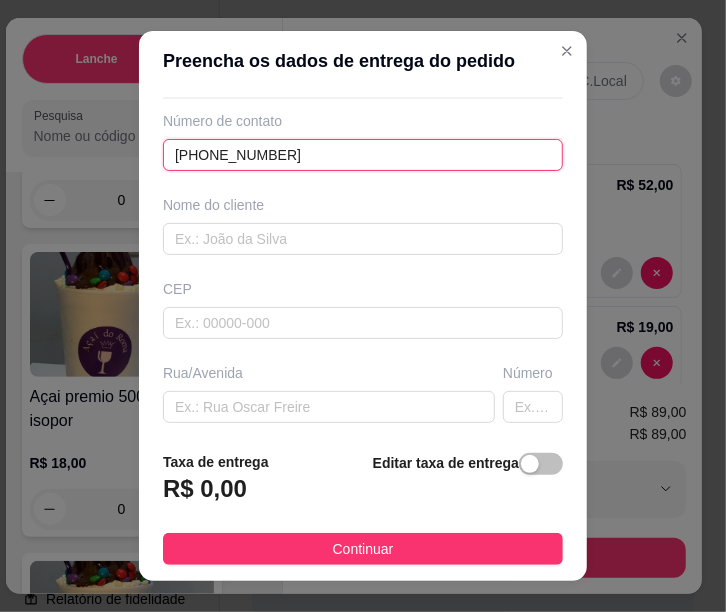 scroll, scrollTop: 71, scrollLeft: 0, axis: vertical 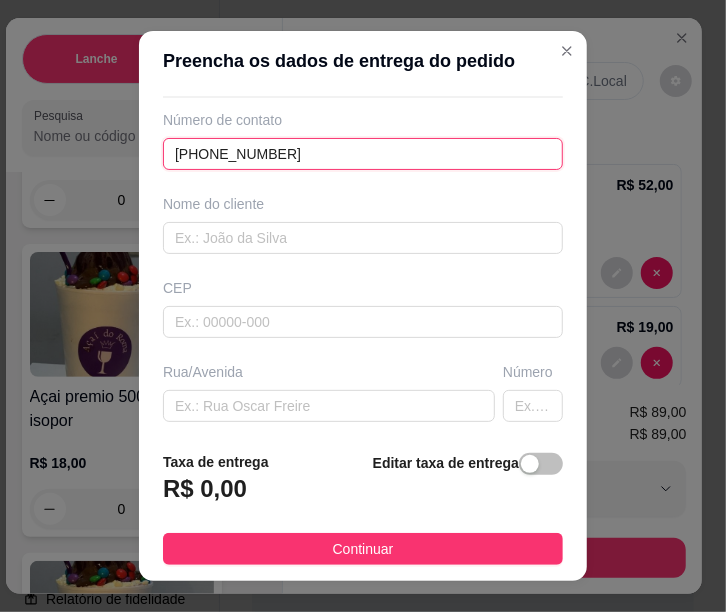 type on "[PHONE_NUMBER]" 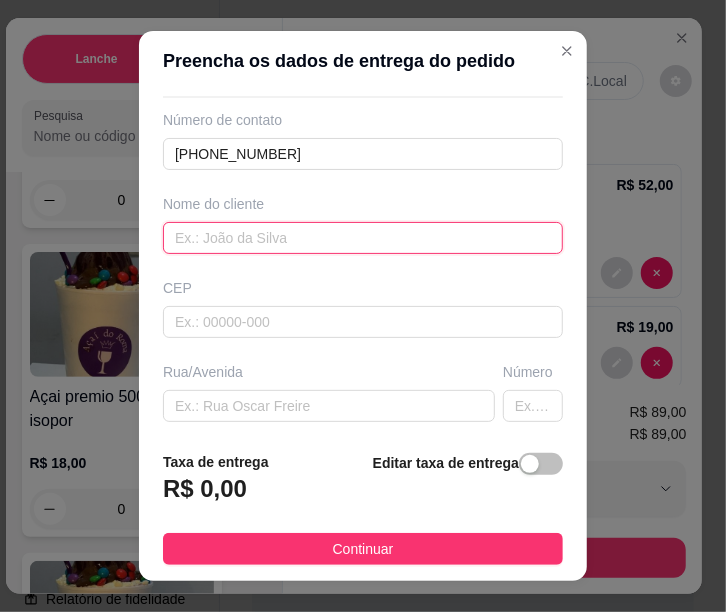 click at bounding box center (363, 238) 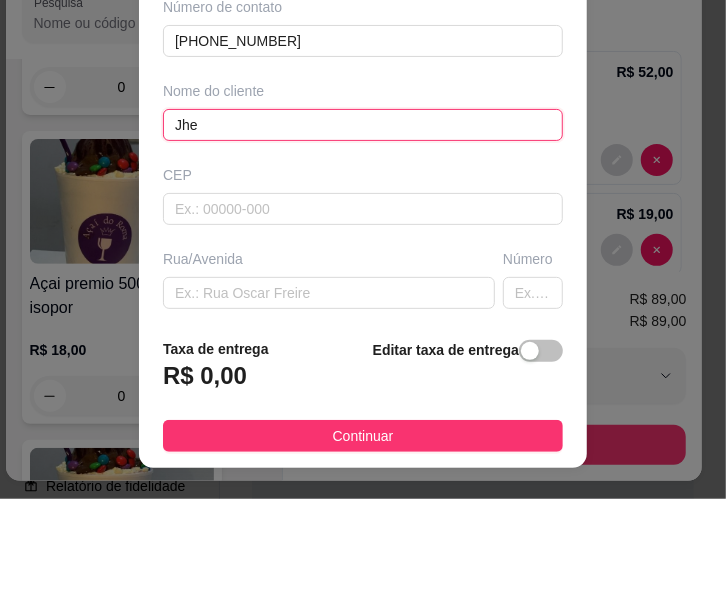 click on "Jhe" at bounding box center (363, 238) 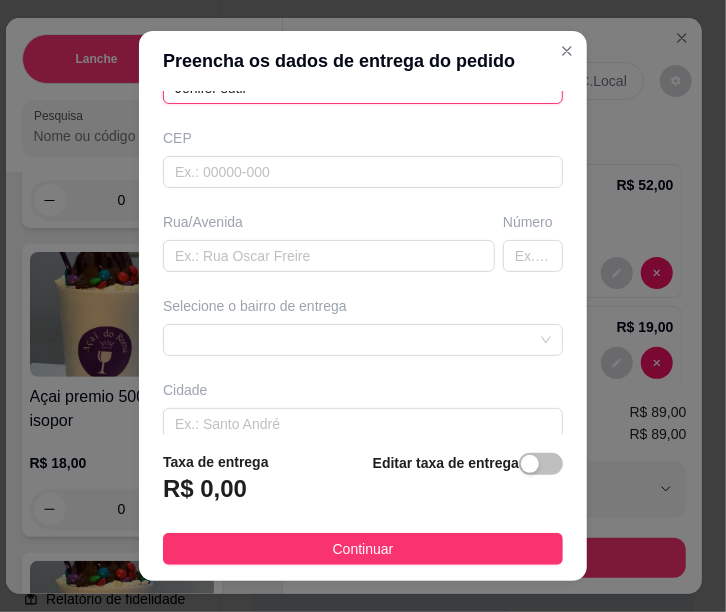 scroll, scrollTop: 223, scrollLeft: 0, axis: vertical 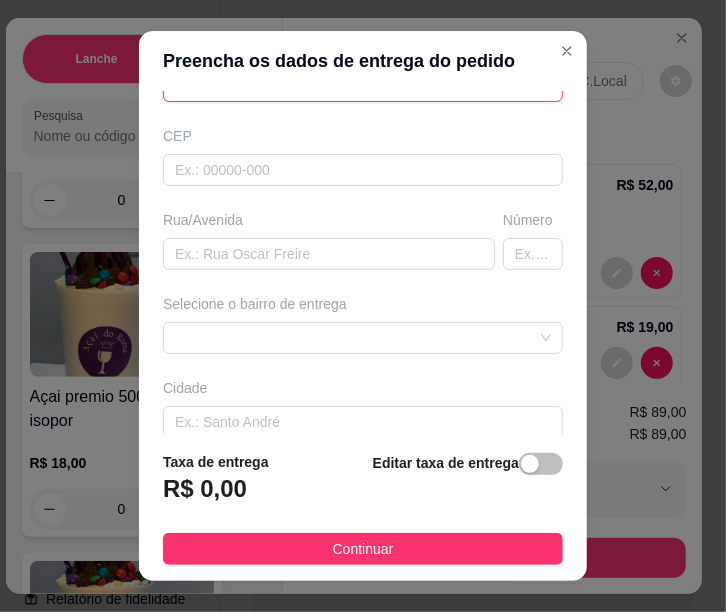 type on "Jenifer sutil" 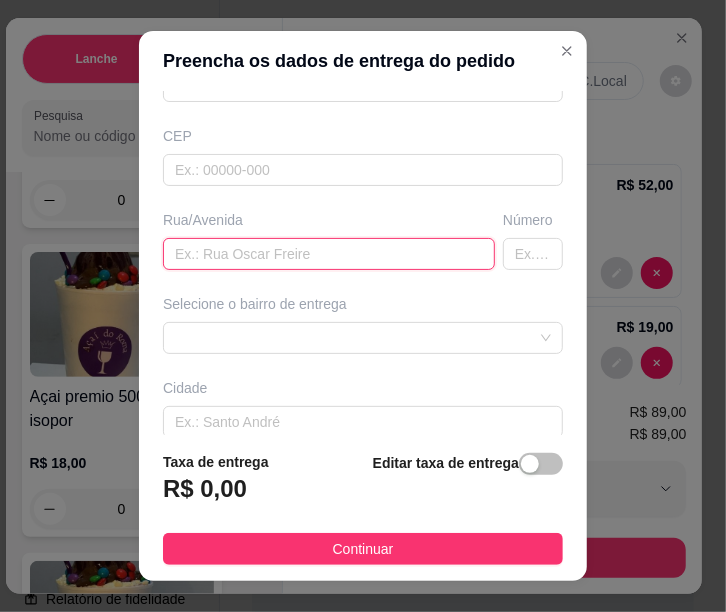 click at bounding box center [329, 254] 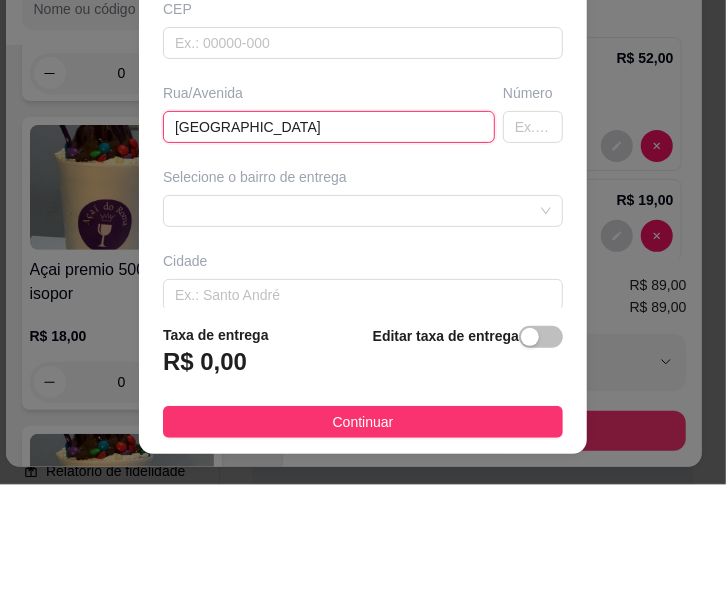 type on "[GEOGRAPHIC_DATA]" 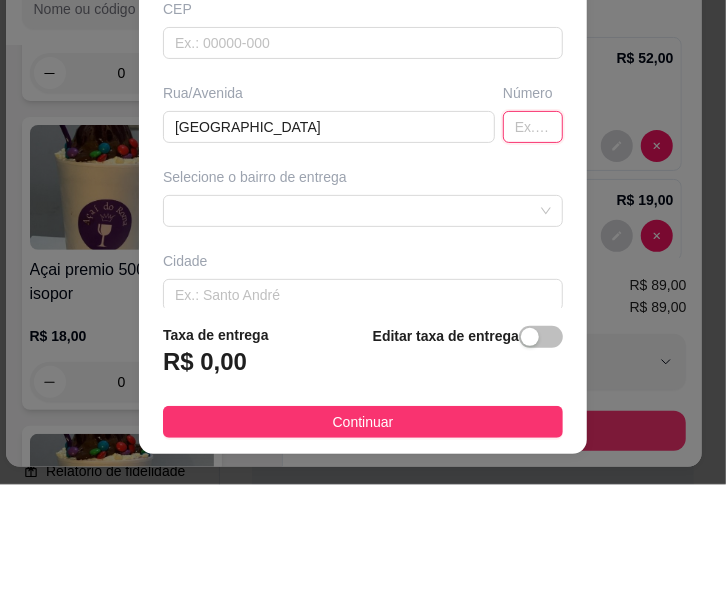 click at bounding box center (533, 254) 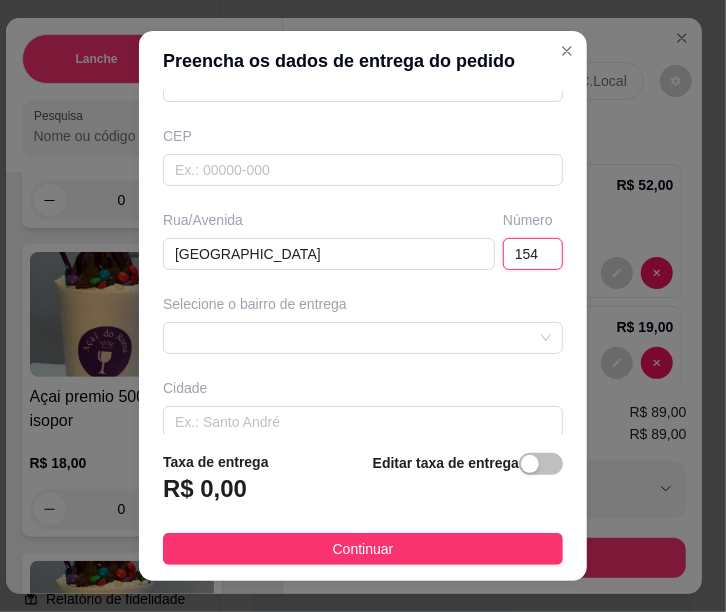 type on "154" 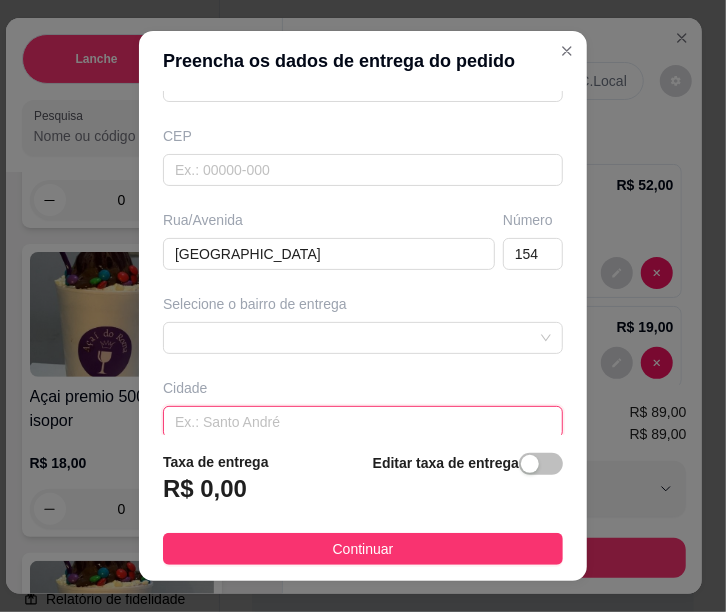 click at bounding box center (363, 422) 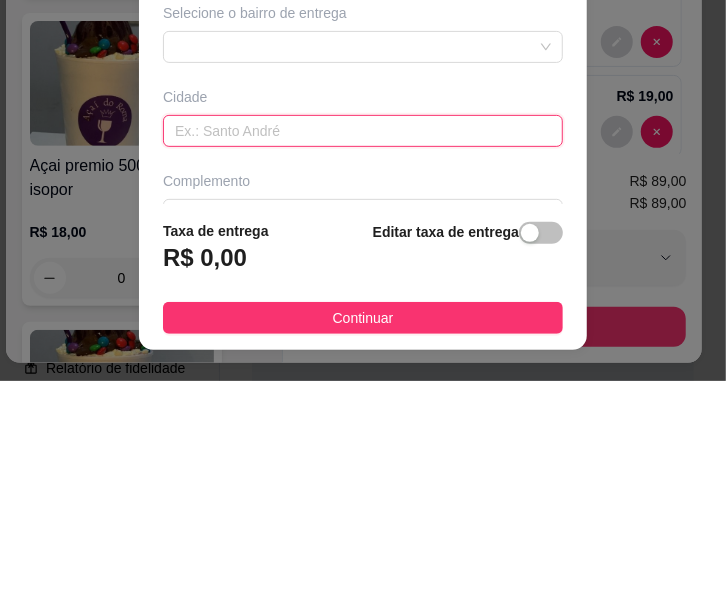 scroll, scrollTop: 215, scrollLeft: 0, axis: vertical 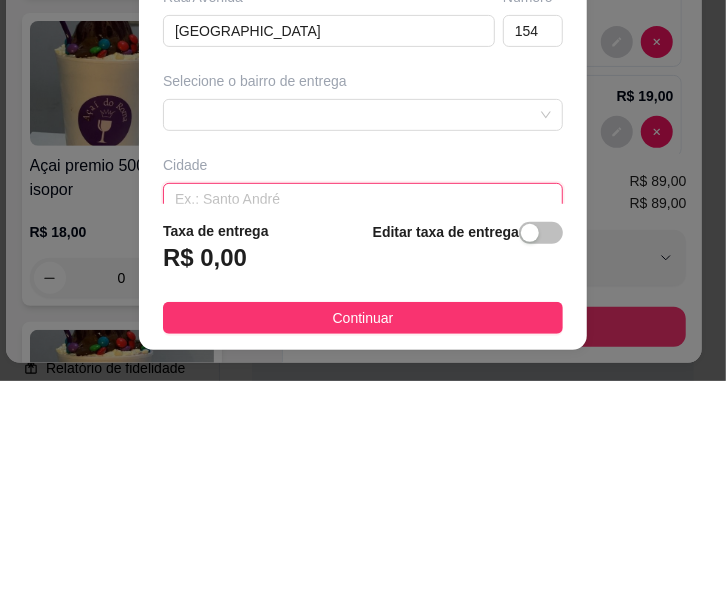 click at bounding box center (363, 346) 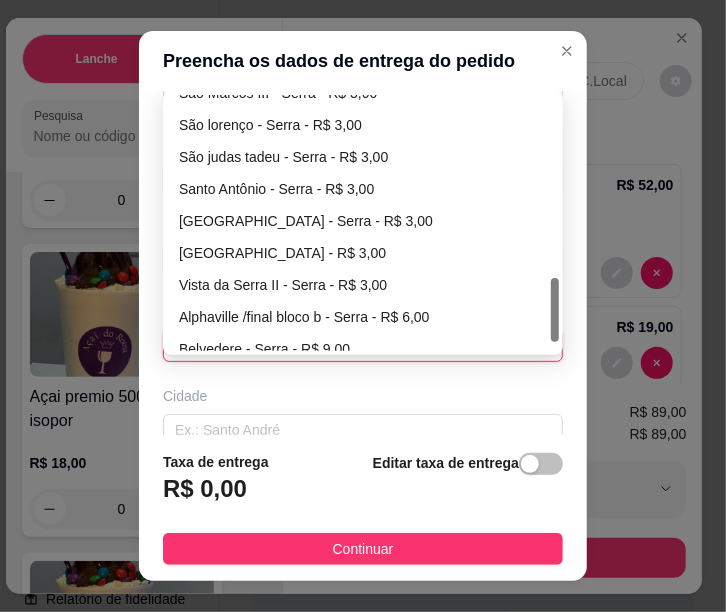 scroll, scrollTop: 734, scrollLeft: 0, axis: vertical 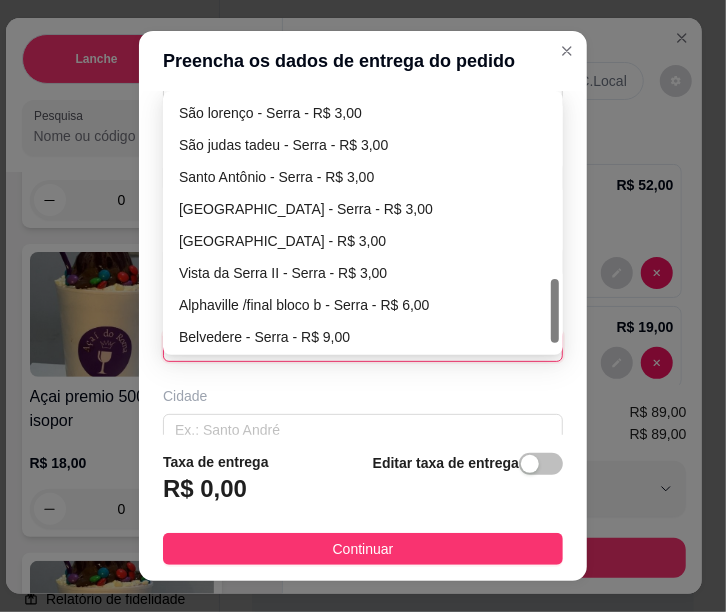 click on "[GEOGRAPHIC_DATA] -  R$ 3,00" at bounding box center [363, 241] 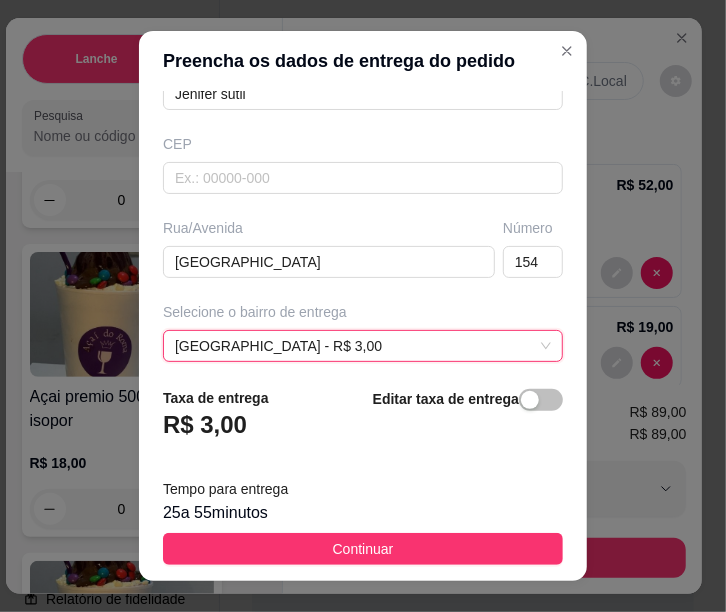 click on "Continuar" at bounding box center (363, 549) 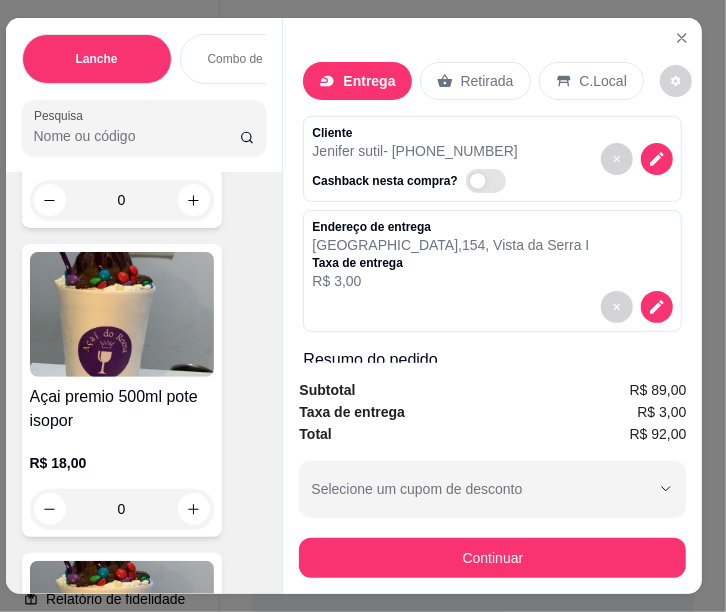 click on "Finalizar o pedido sem registrar pagamento Finalizar" at bounding box center [363, 526] 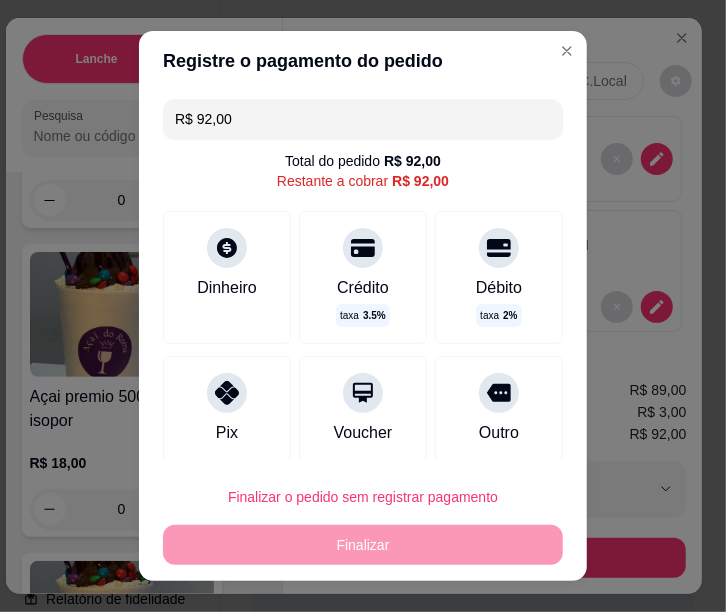 click on "Pix" at bounding box center [227, 409] 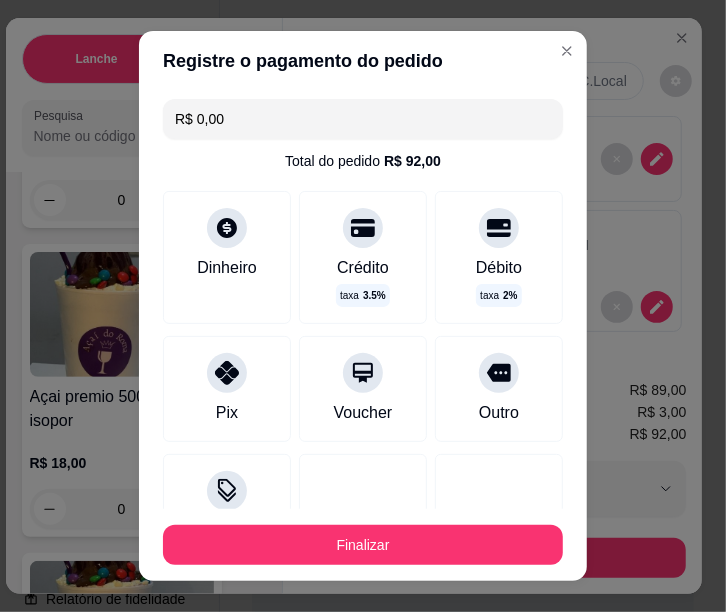 click on "Finalizar" at bounding box center [363, 545] 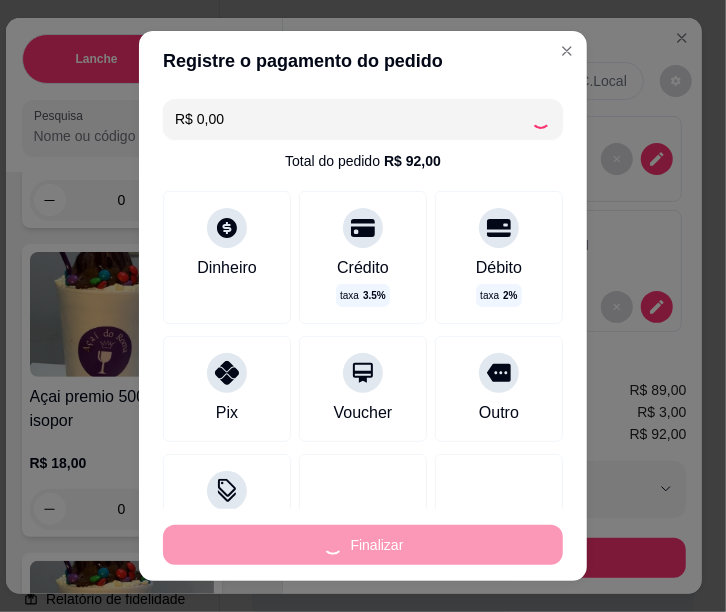 type on "0" 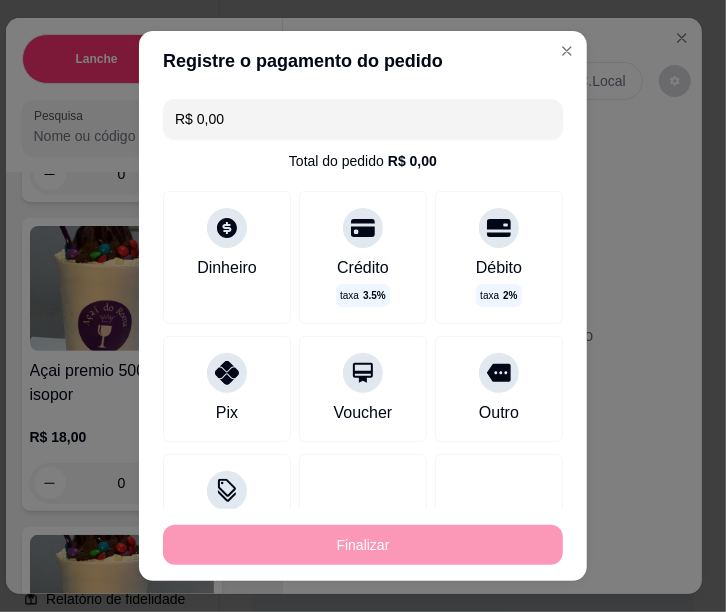 type on "-R$ 92,00" 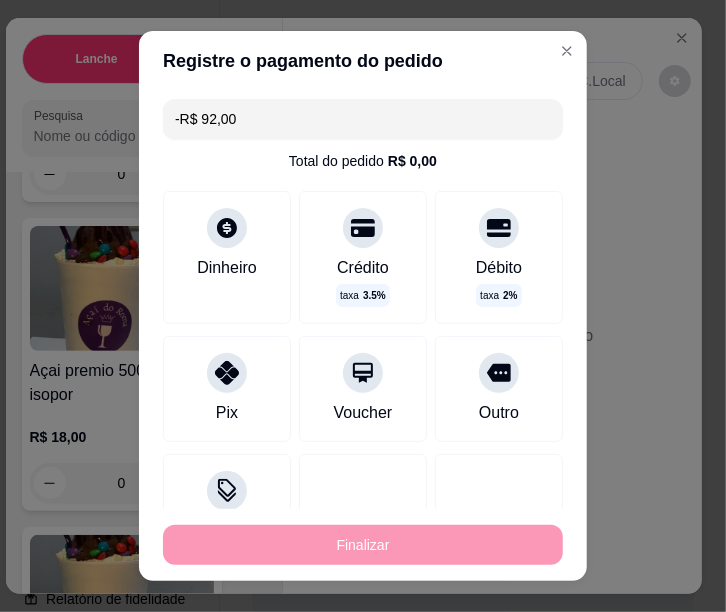 scroll, scrollTop: 2864, scrollLeft: 0, axis: vertical 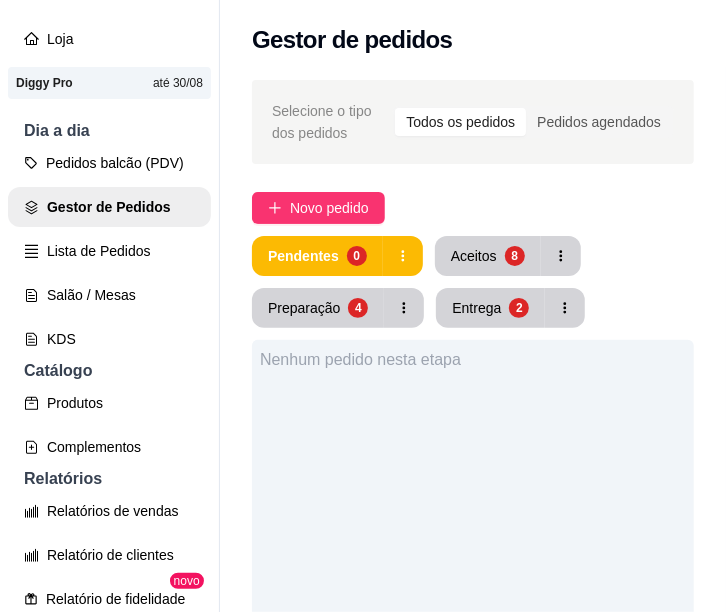 click on "Aceitos" at bounding box center (474, 256) 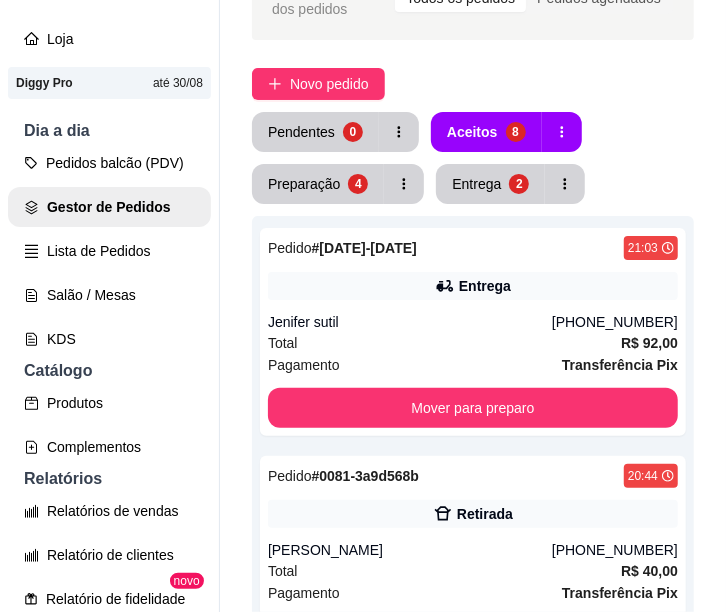 scroll, scrollTop: 123, scrollLeft: 0, axis: vertical 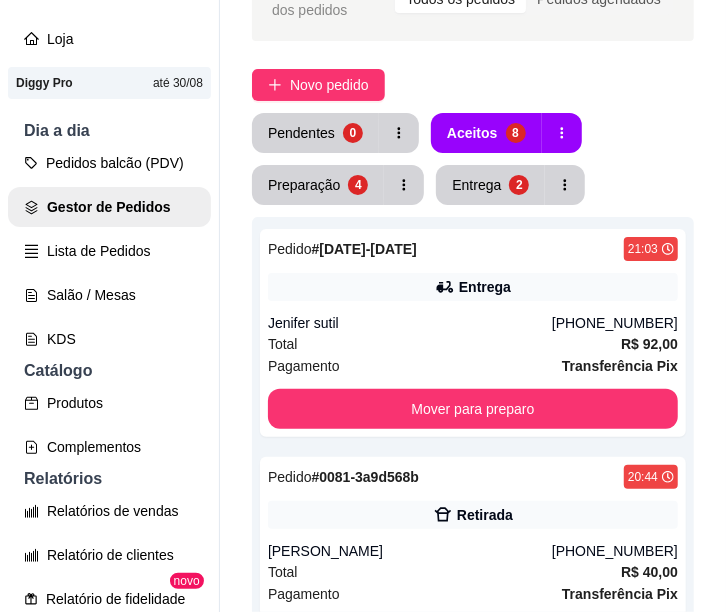 click on "Pagamento Transferência Pix" at bounding box center [473, 366] 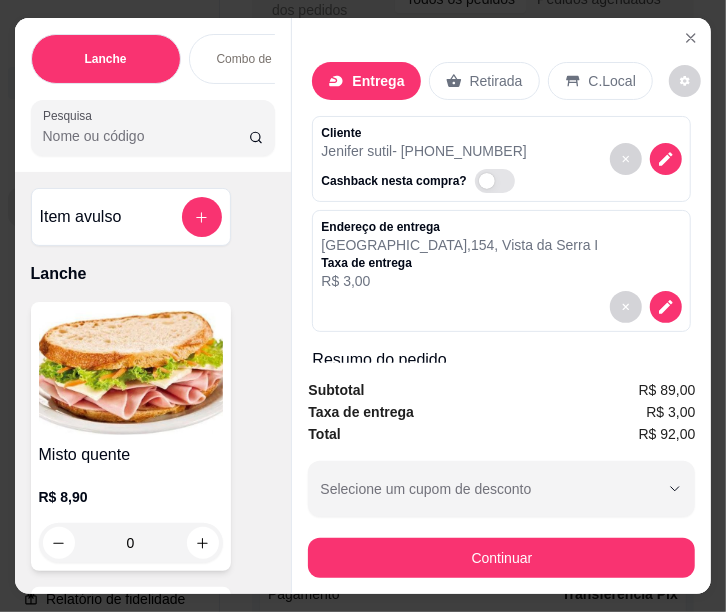 click 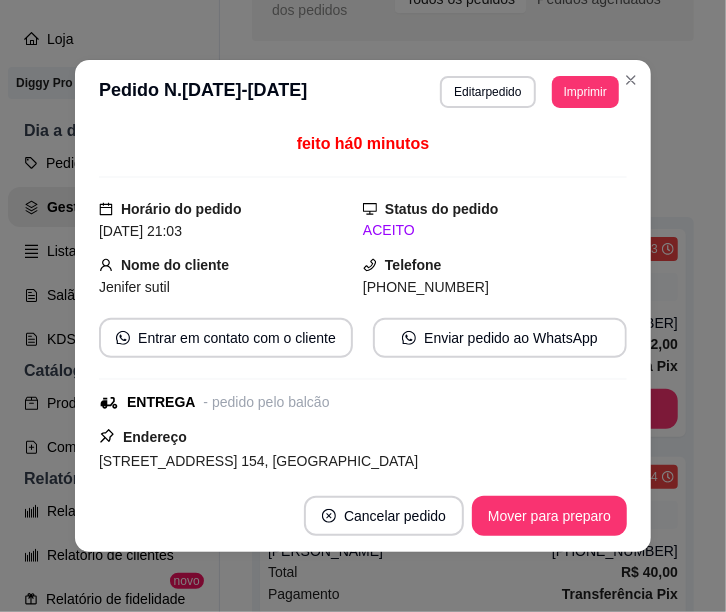 click on "Enviar pedido ao WhatsApp" at bounding box center [500, 338] 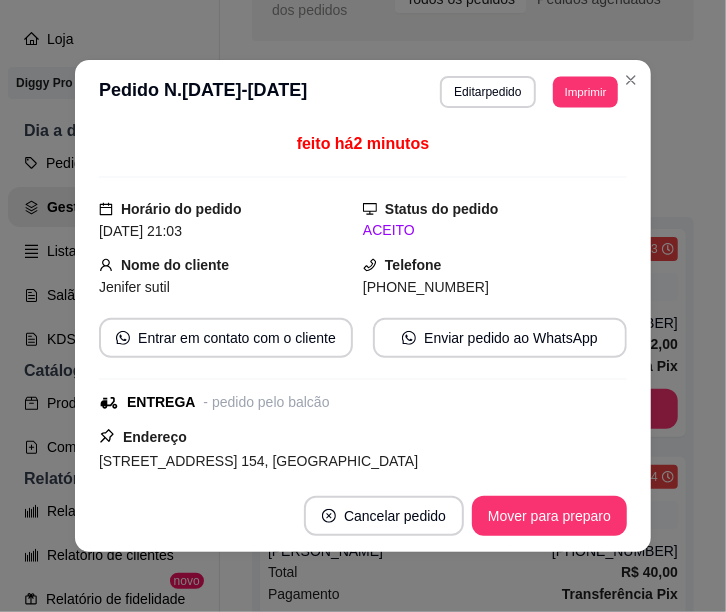 click on "Imprimir" at bounding box center [585, 91] 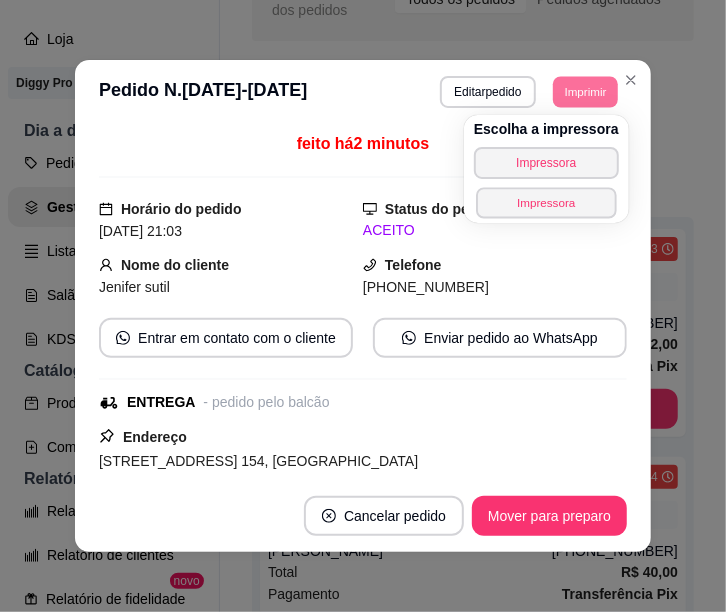 click on "Impressora" at bounding box center [546, 202] 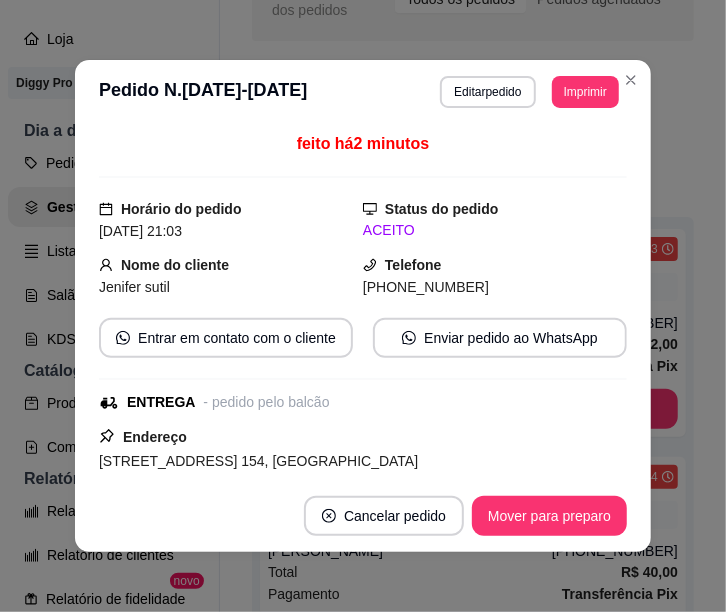 click at bounding box center [631, 80] 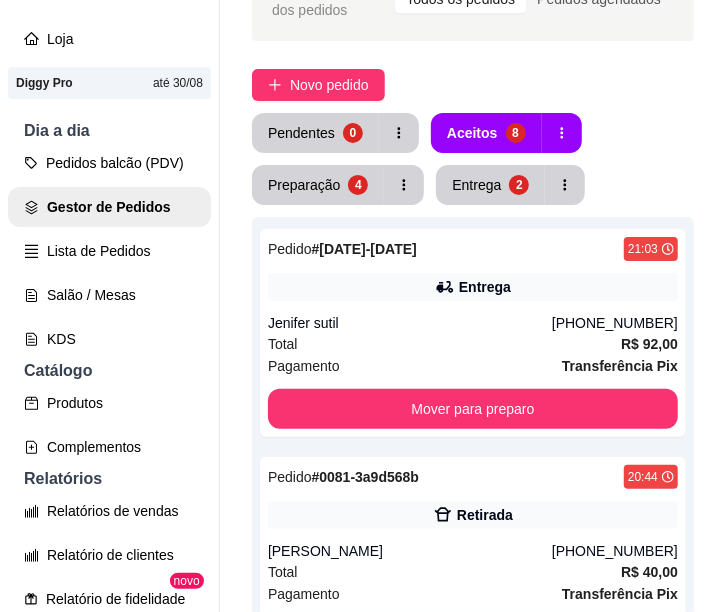 click on "Novo pedido" at bounding box center [318, 85] 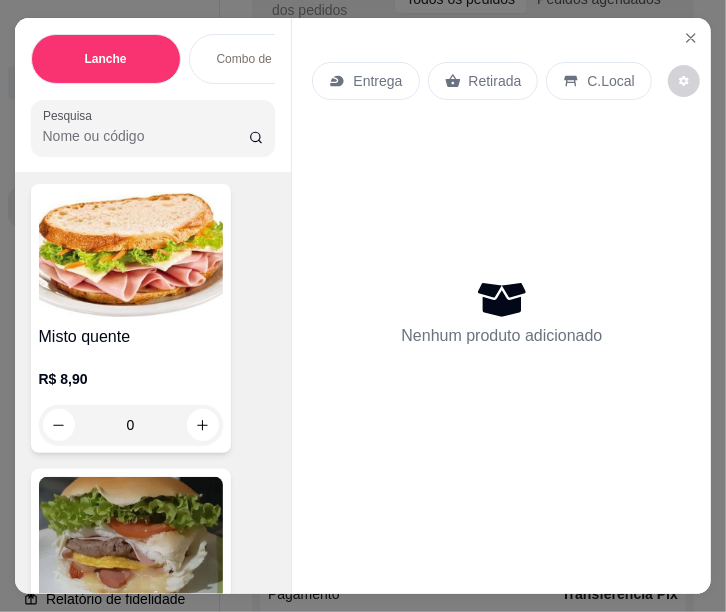 scroll, scrollTop: 157, scrollLeft: 0, axis: vertical 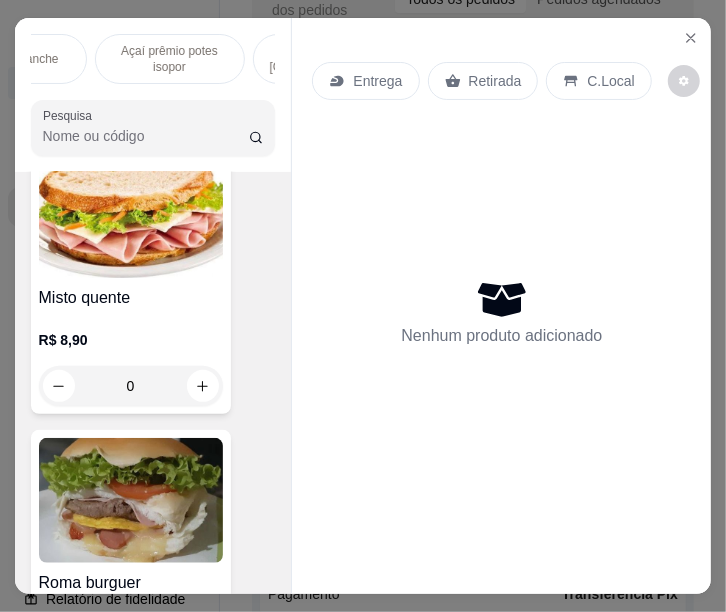 click on "Açaí  prêmio potes isopor" at bounding box center (170, 59) 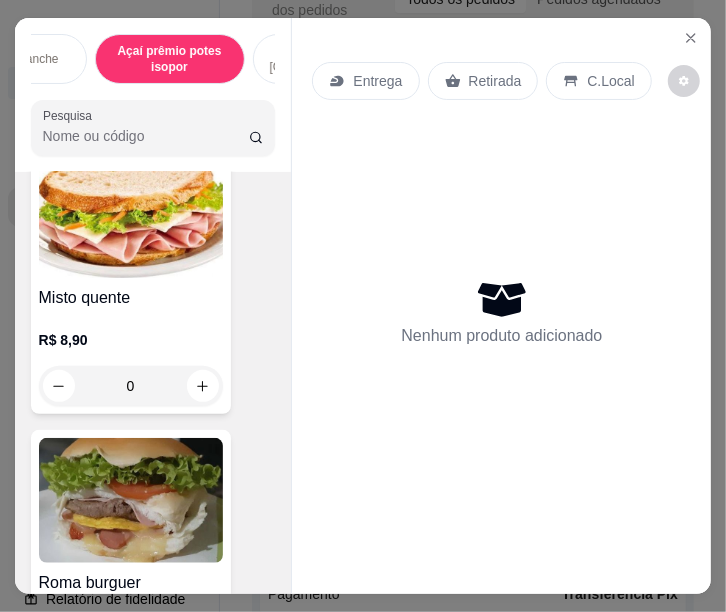 scroll, scrollTop: 2489, scrollLeft: 0, axis: vertical 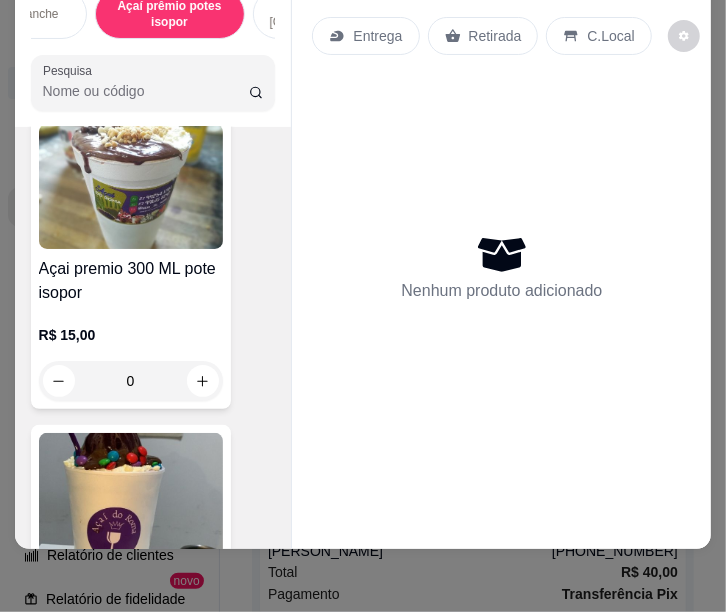 click on "0" at bounding box center (131, 381) 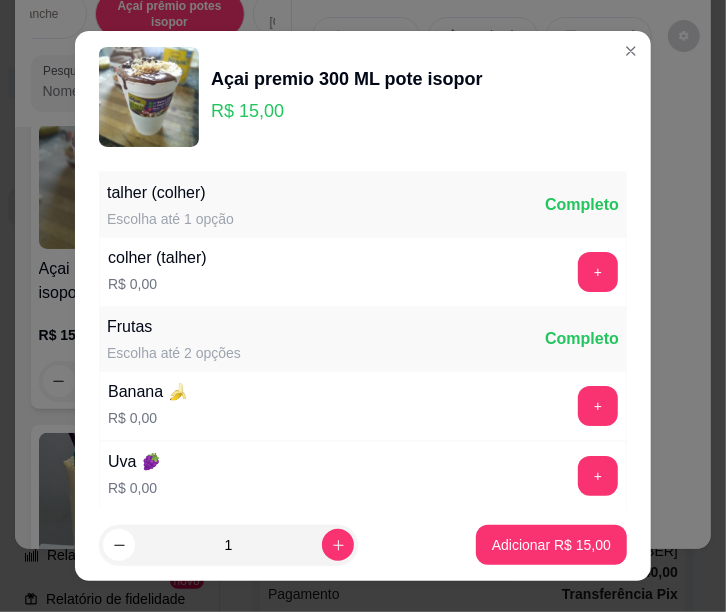click on "Adicionar   R$ 15,00" at bounding box center [551, 545] 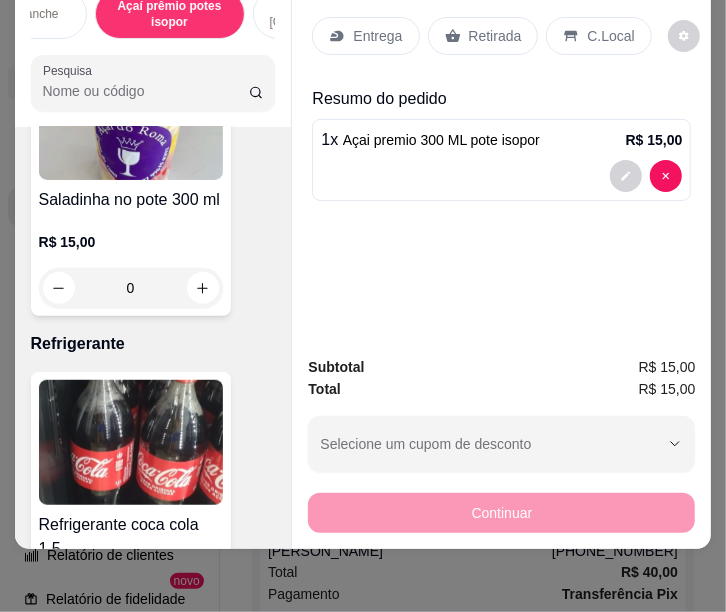 scroll, scrollTop: 10038, scrollLeft: 0, axis: vertical 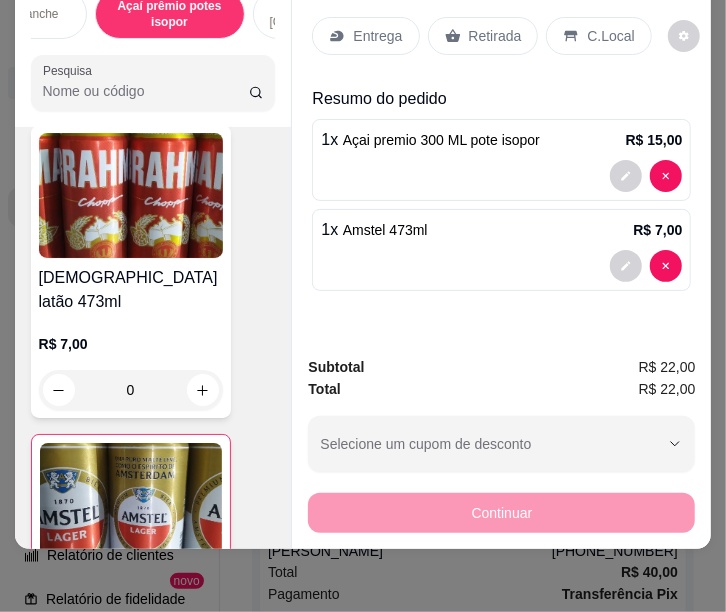 click 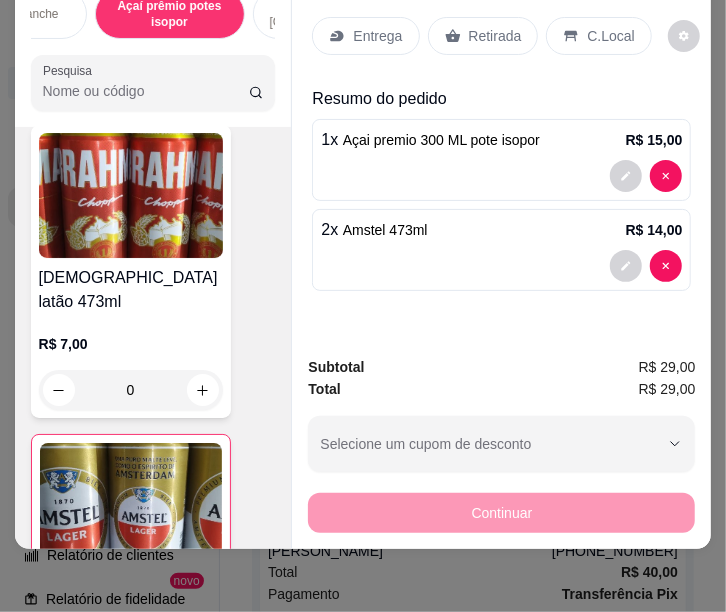 click at bounding box center (202, 676) 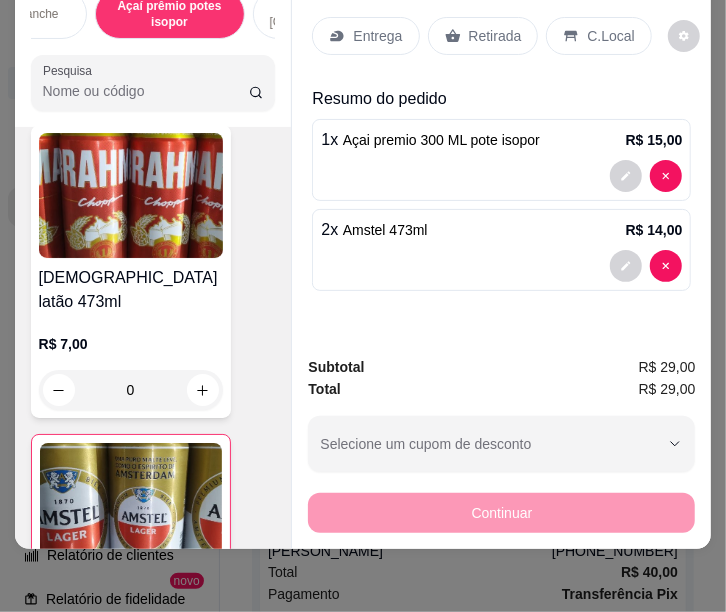 scroll, scrollTop: 0, scrollLeft: 0, axis: both 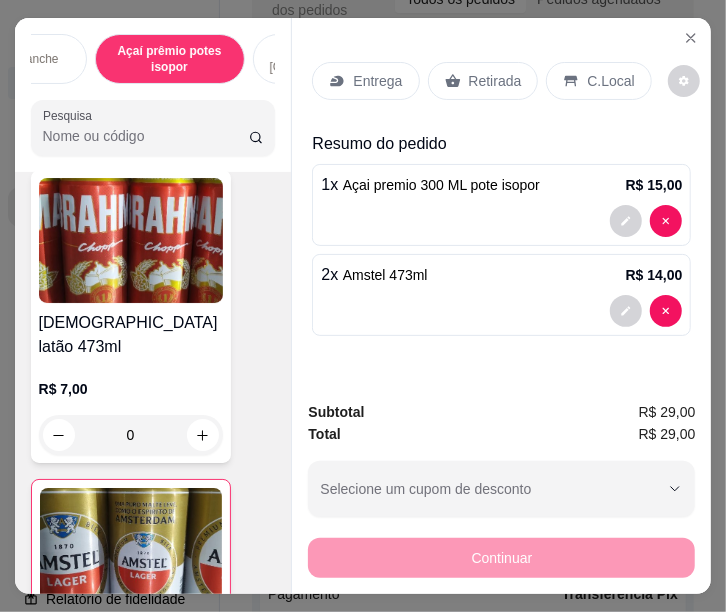 click on "Selecione o tipo dos pedidos Todos os pedidos Pedidos agendados Novo pedido Pendentes 0 Aceitos 8 Preparação 4 Entrega 2 Pedido  # [DATE]-[DATE] 21:03 Entrega Jenifer sutil [PHONE_NUMBER] Total R$ 92,00 Pagamento Transferência Pix Mover para preparo Pedido  # 0081-3a9d568b 20:44 Retirada [PERSON_NAME] [PERSON_NAME]  [PHONE_NUMBER] Total R$ 40,00 Pagamento Transferência Pix Mover para preparo Pedido  # 0079-c122081e 20:43 Retirada [PERSON_NAME] [PHONE_NUMBER] Total R$ 89,00 Pagamento Transferência Pix Mover para preparo Pedido  # 0080-da687219 20:41 Entrega [PERSON_NAME]  [PHONE_NUMBER] Total R$ 46,00 Pagamento Transferência Pix Mover para preparo Pedido  # 0078-fc197 20:41 Retirada Cliente não identificado Total R$ 24,00 Pagamento Transferência Pix Mover para preparo Pedido  # 0077-044bdd01 20:32 Entrega Viviane [PHONE_NUMBER] Total R$ 28,00 Pagamento Dinheiro Mover para preparo Pedido  # 0076-bb34596d 20:31 Entrega Graziele  [PHONE_NUMBER] Total R$ 52,04 Pagamento Cartão de débito Pedido  #" at bounding box center (473, 1015) 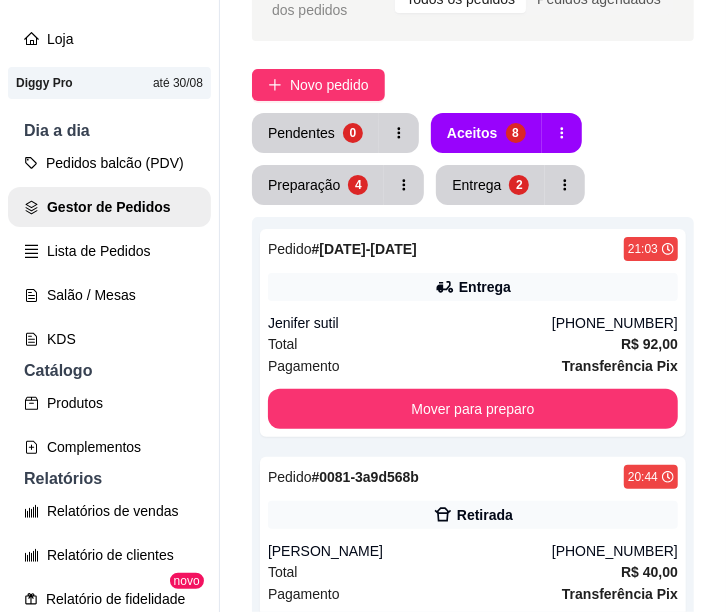 click on "Preparação 4" at bounding box center (318, 185) 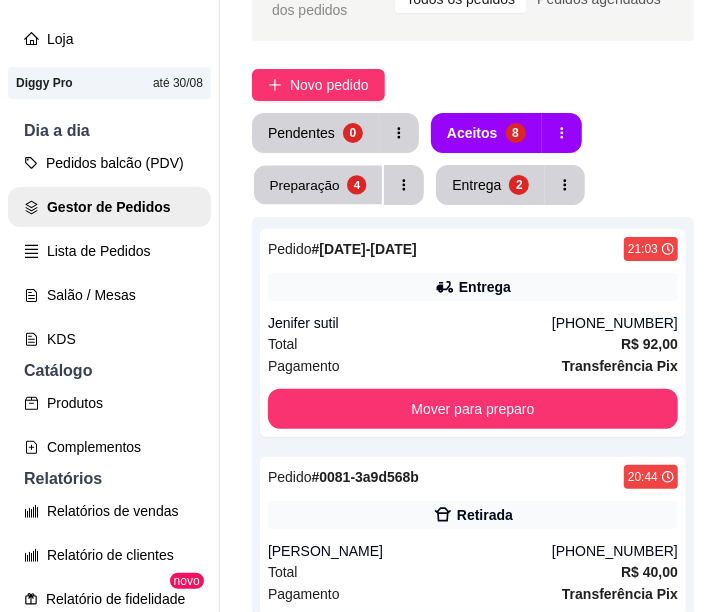 click on "Preparação" at bounding box center [305, 184] 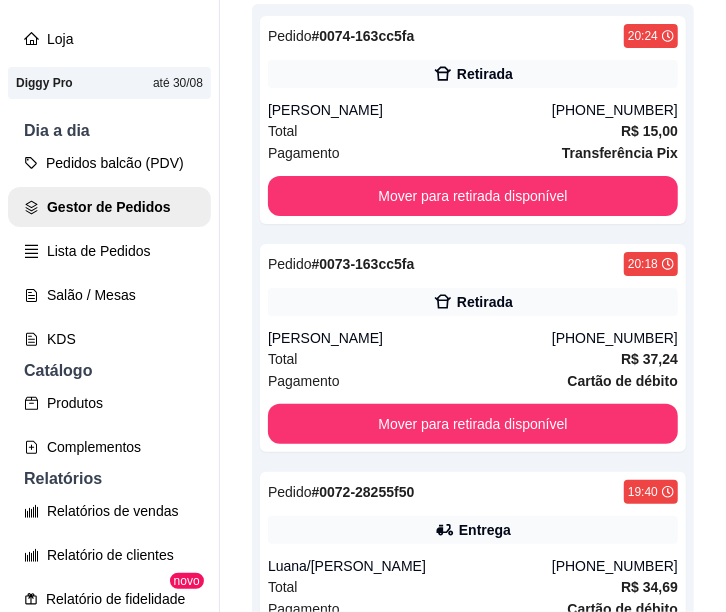 scroll, scrollTop: 0, scrollLeft: 0, axis: both 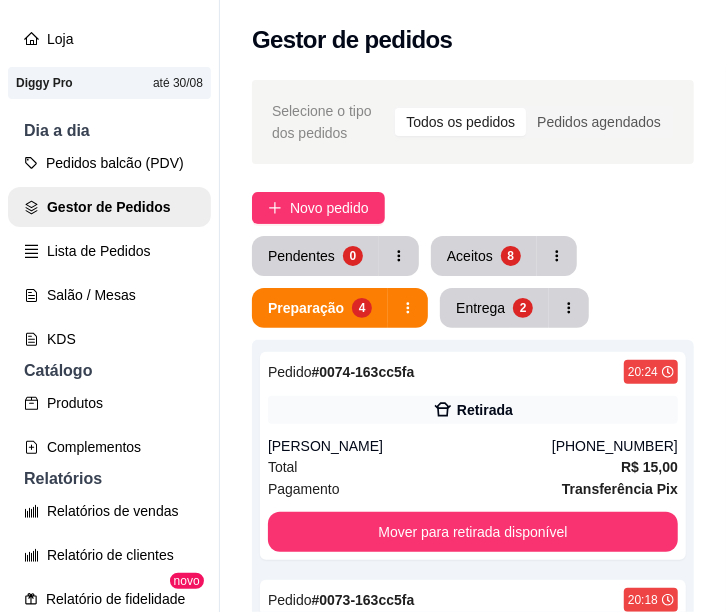 click on "Aceitos" at bounding box center [470, 256] 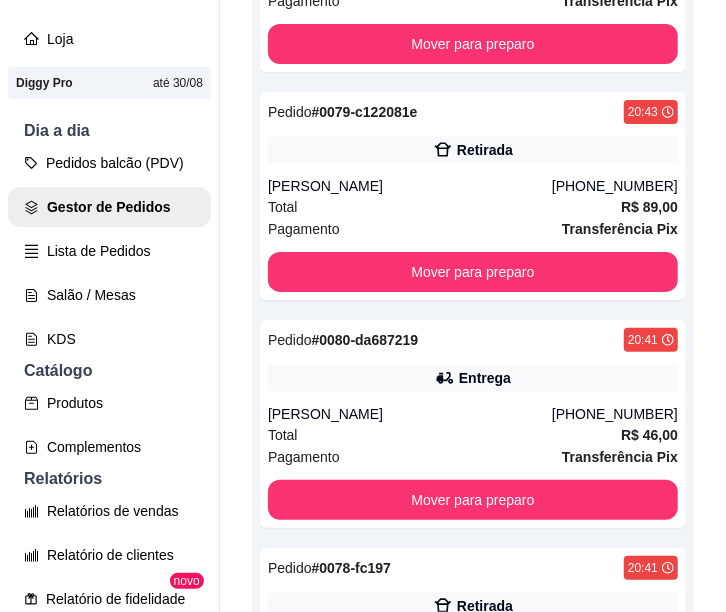 scroll, scrollTop: 642, scrollLeft: 0, axis: vertical 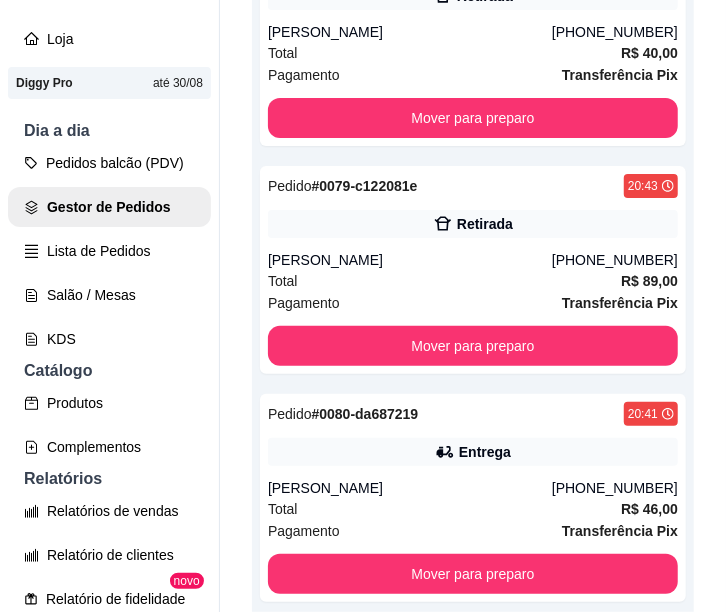 click on "Total R$ 89,00" at bounding box center [473, 281] 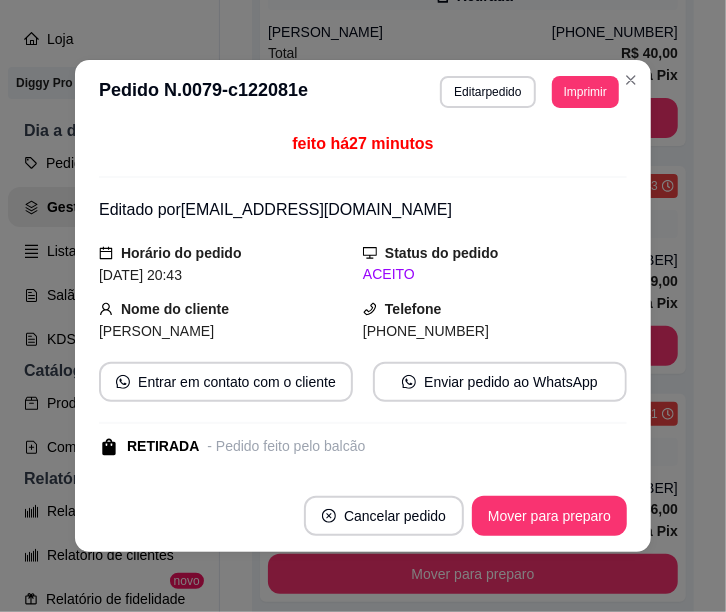 click on "Transferência Pix" at bounding box center [620, 75] 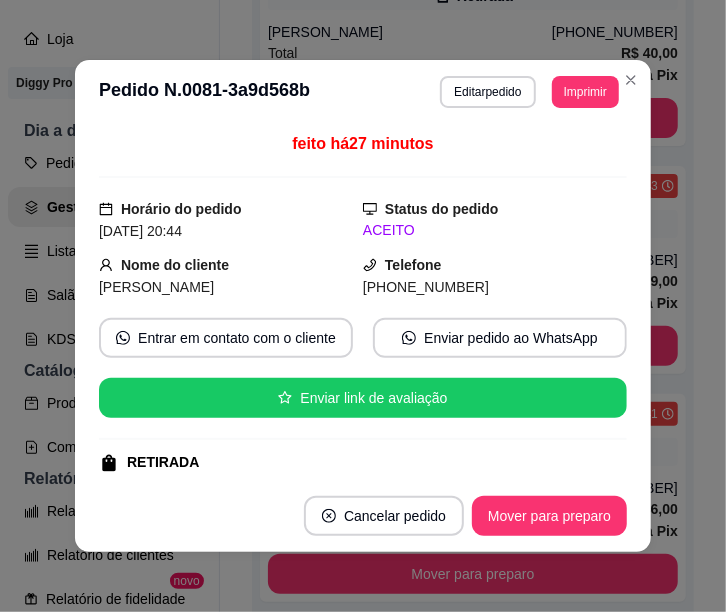 scroll, scrollTop: 276, scrollLeft: 0, axis: vertical 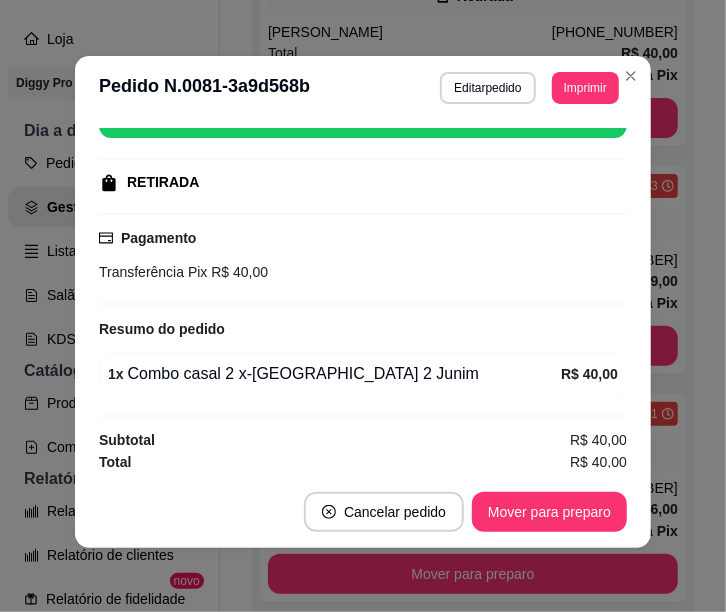 click at bounding box center (631, 76) 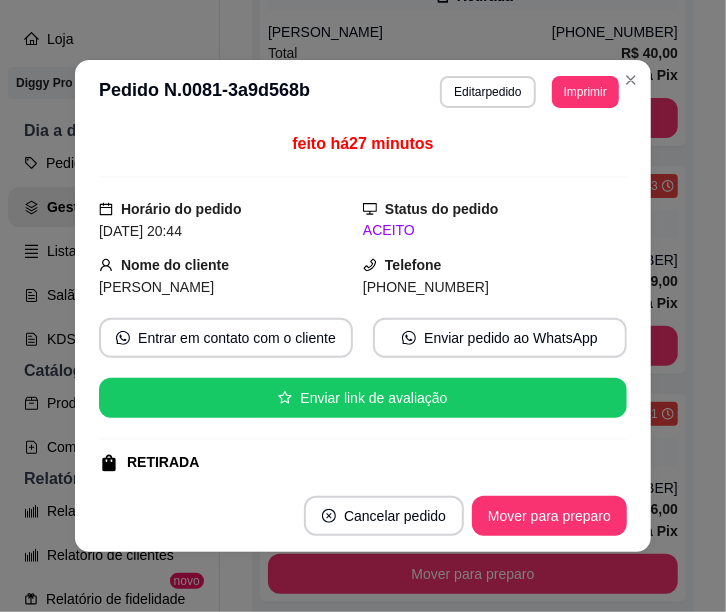 click on "Pedido  # 0081-3a9d568b 20:44 Retirada [PERSON_NAME]  [PHONE_NUMBER] Total R$ 40,00 Pagamento Transferência Pix Mover para preparo" at bounding box center (473, 42) 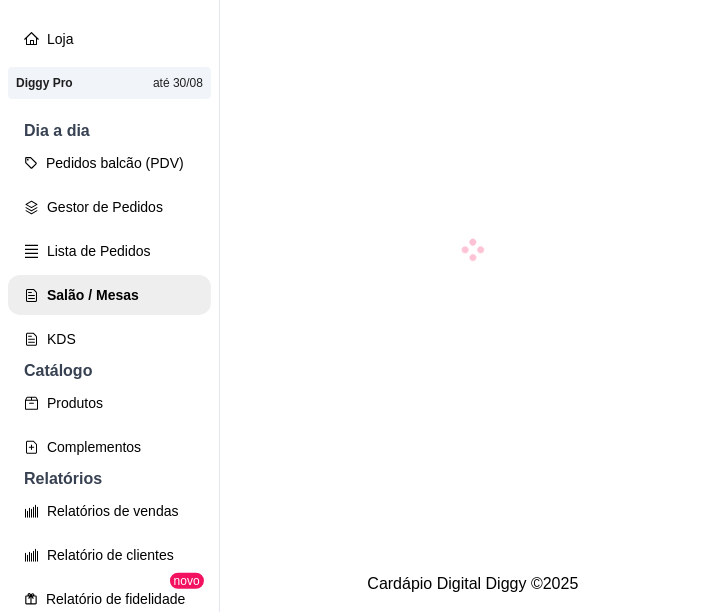 scroll, scrollTop: 0, scrollLeft: 0, axis: both 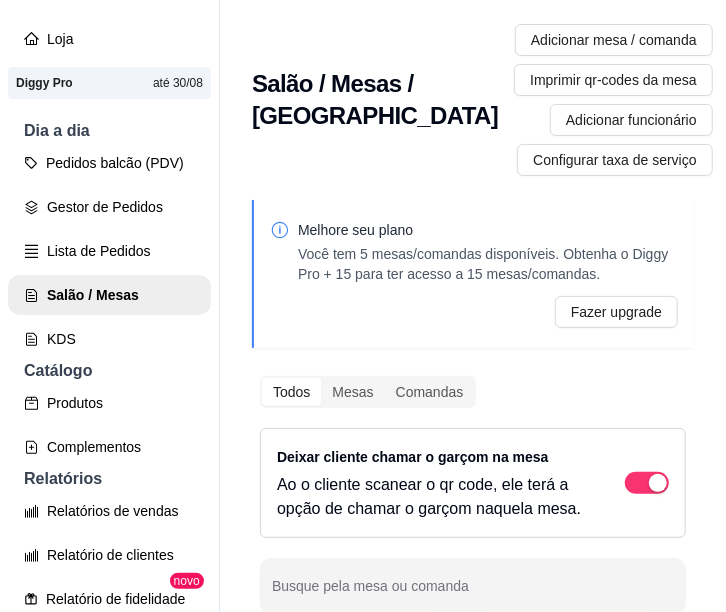 click on "Gestor de Pedidos" at bounding box center [109, 207] 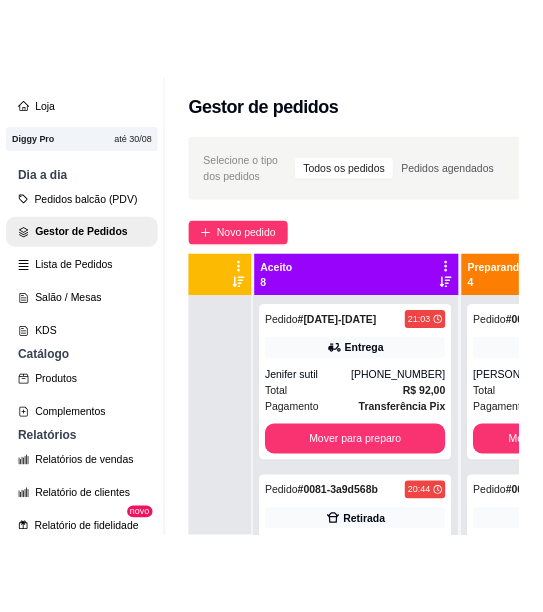 scroll, scrollTop: 0, scrollLeft: 166, axis: horizontal 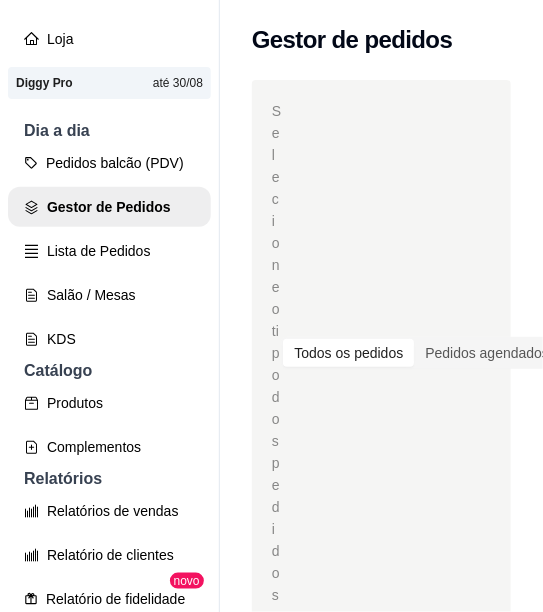 click on "Loja" at bounding box center [109, 39] 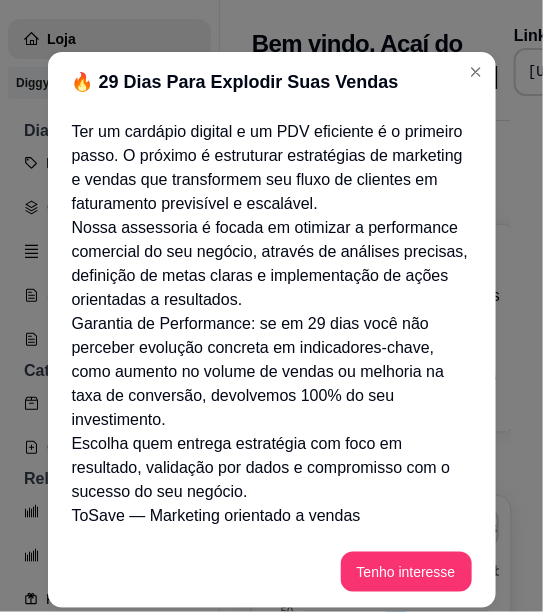 click on "Link da sua loja" at bounding box center (623, 36) 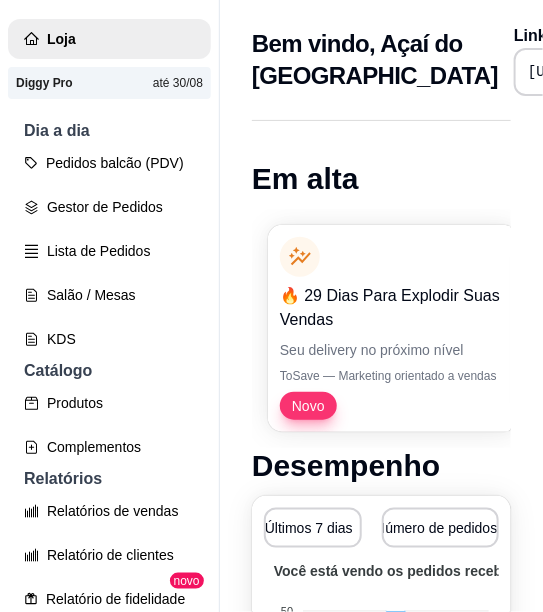 click on "Gestor de Pedidos" at bounding box center [109, 207] 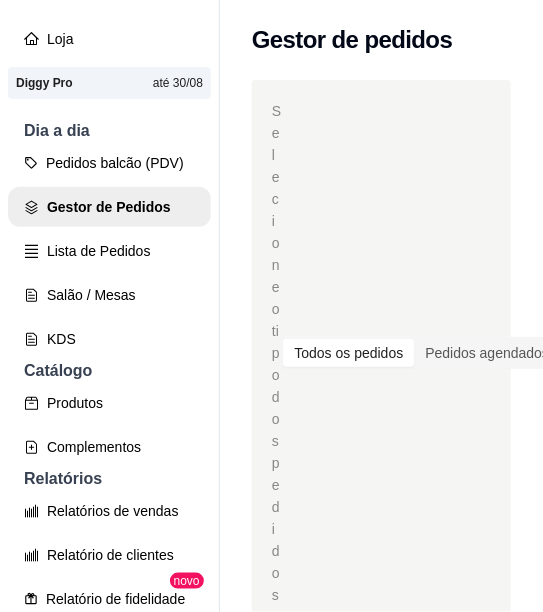click on "KDS" at bounding box center [109, 339] 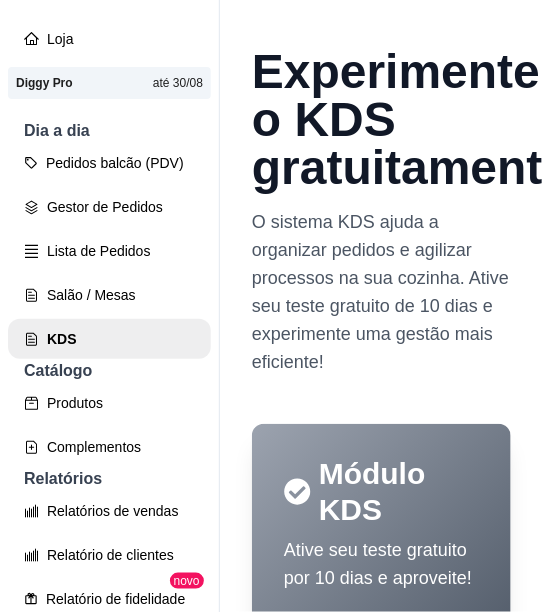 click on "Pedidos balcão (PDV)" at bounding box center (109, 163) 